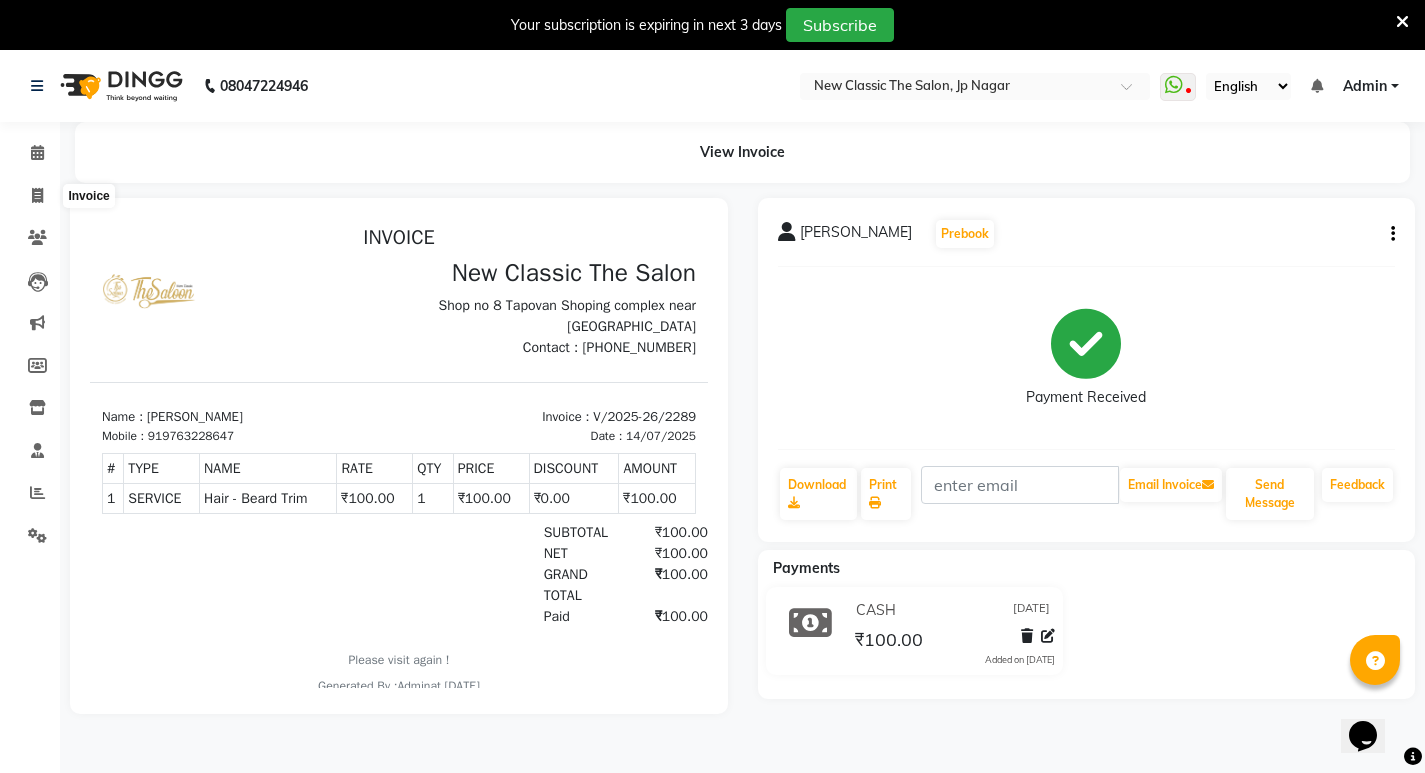 scroll, scrollTop: 0, scrollLeft: 0, axis: both 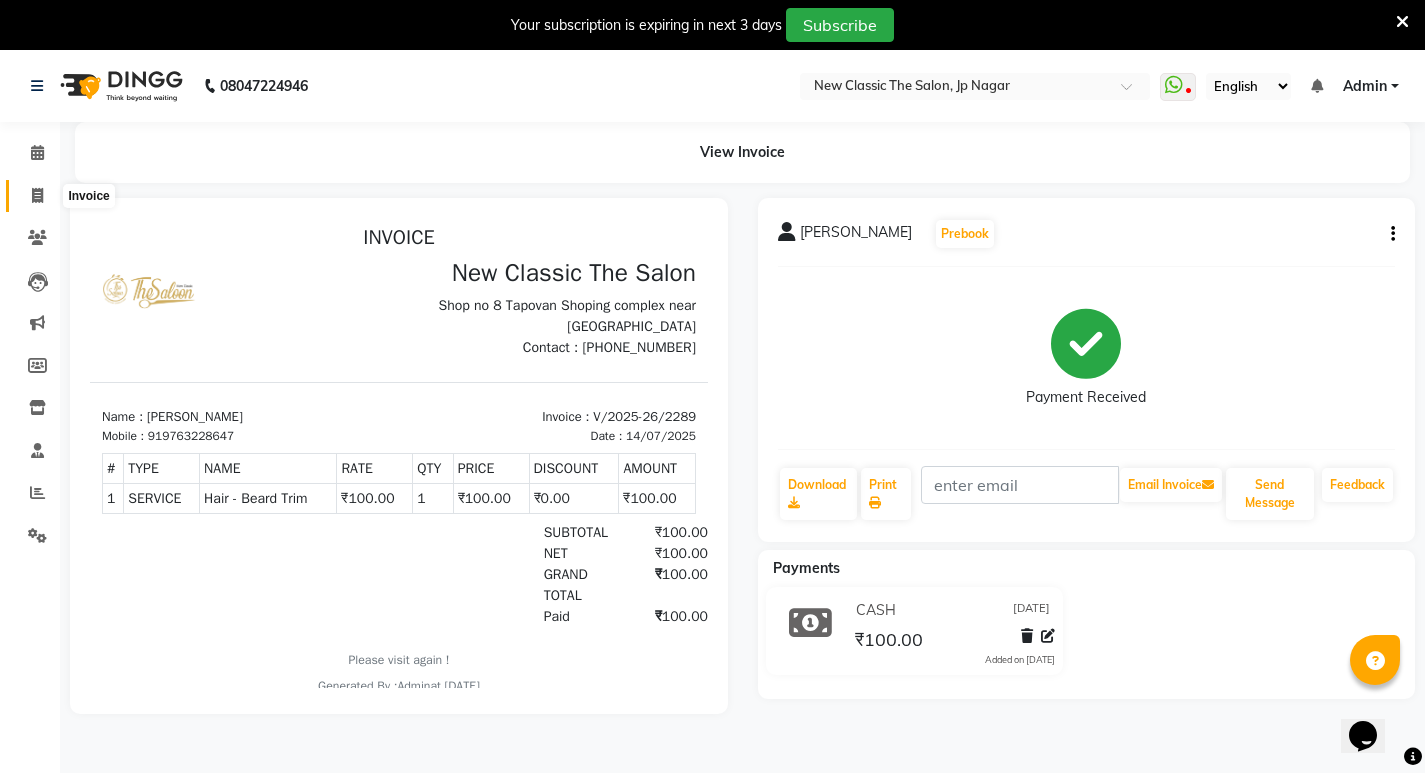 drag, startPoint x: 0, startPoint y: 0, endPoint x: 25, endPoint y: 203, distance: 204.53362 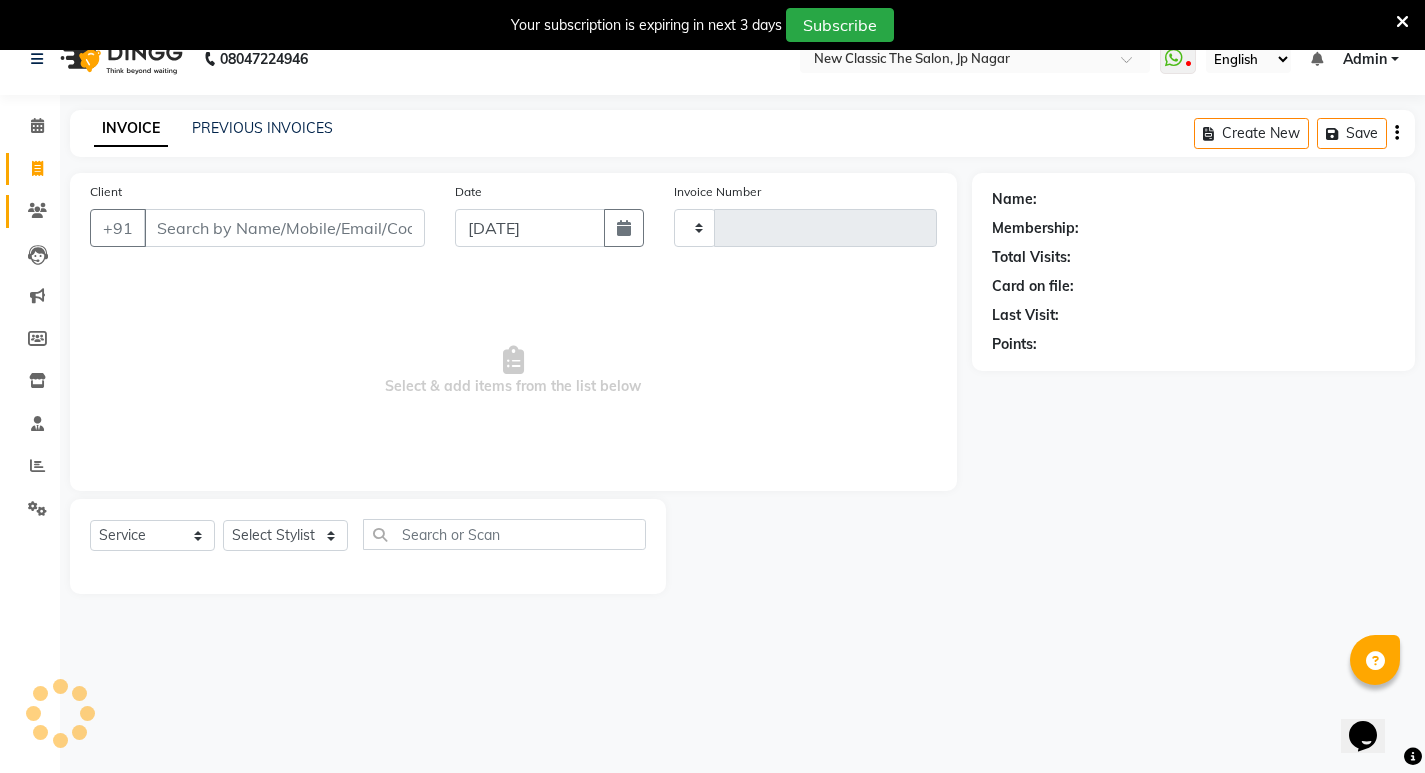 scroll, scrollTop: 50, scrollLeft: 0, axis: vertical 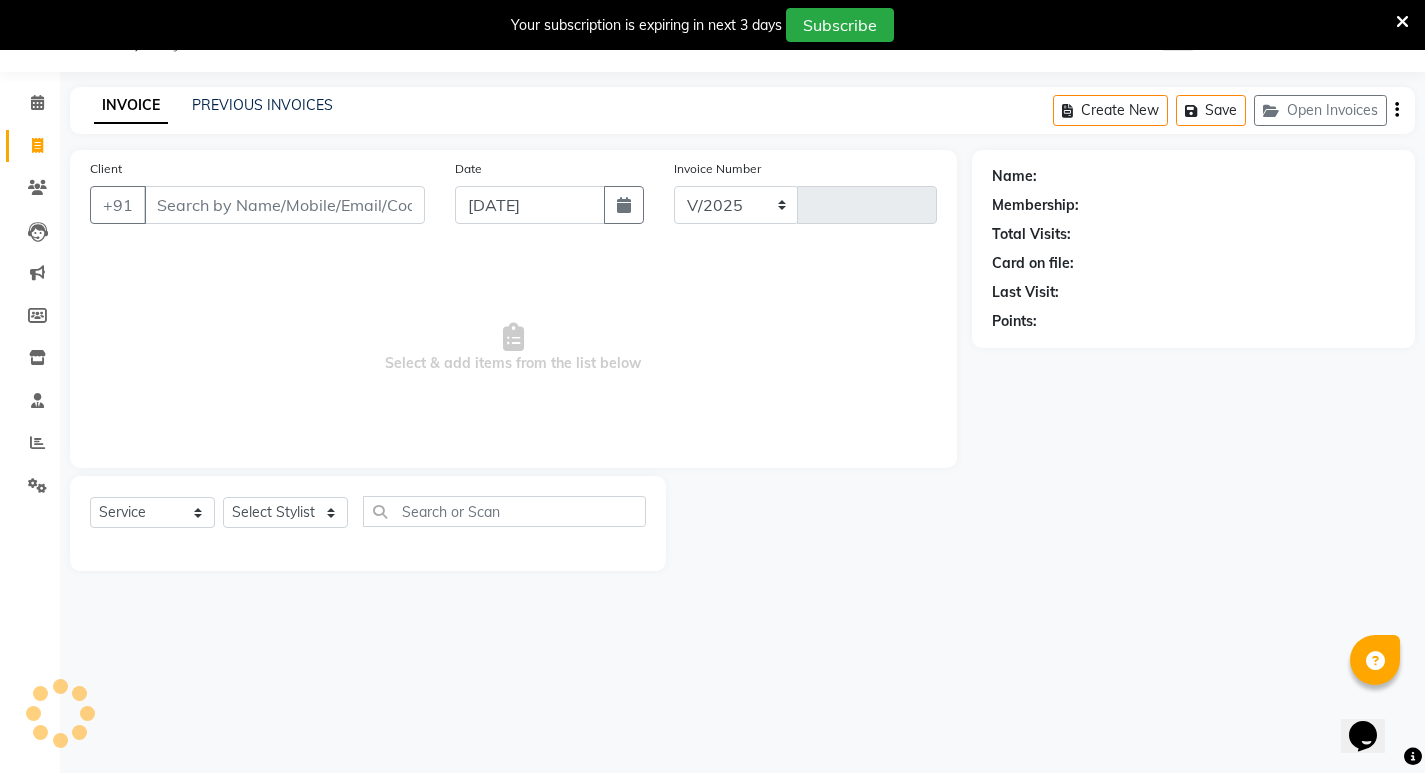 select on "4678" 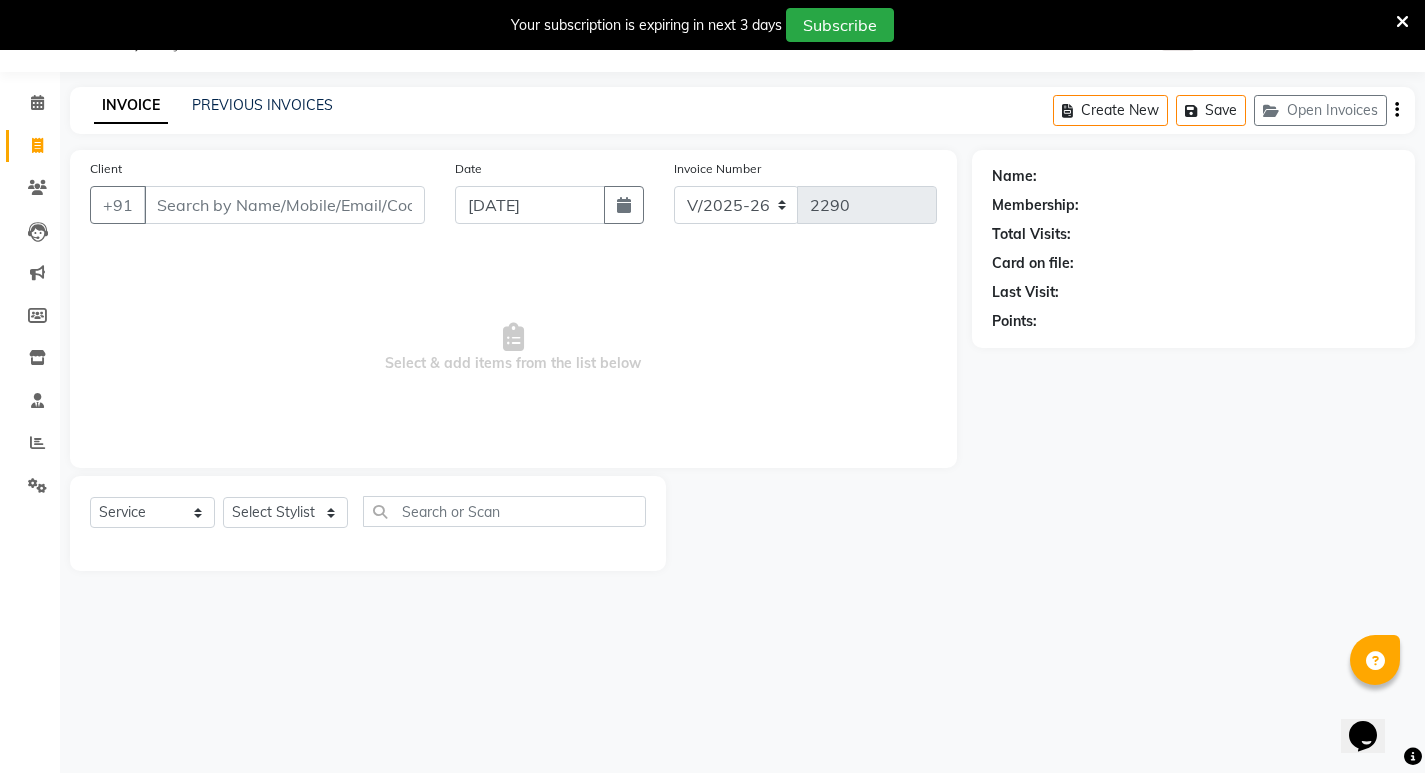 click on "Client" at bounding box center [284, 205] 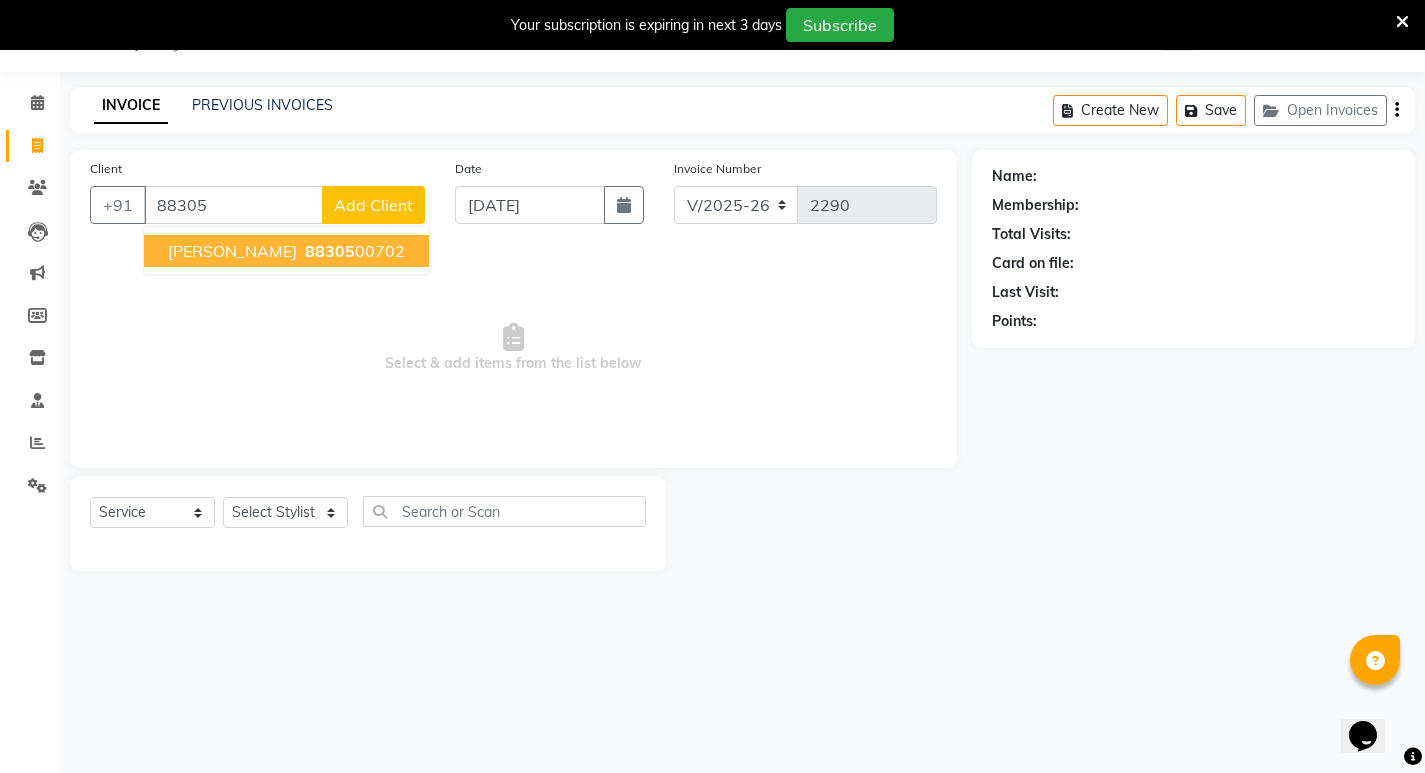 click on "[PERSON_NAME]" at bounding box center [232, 251] 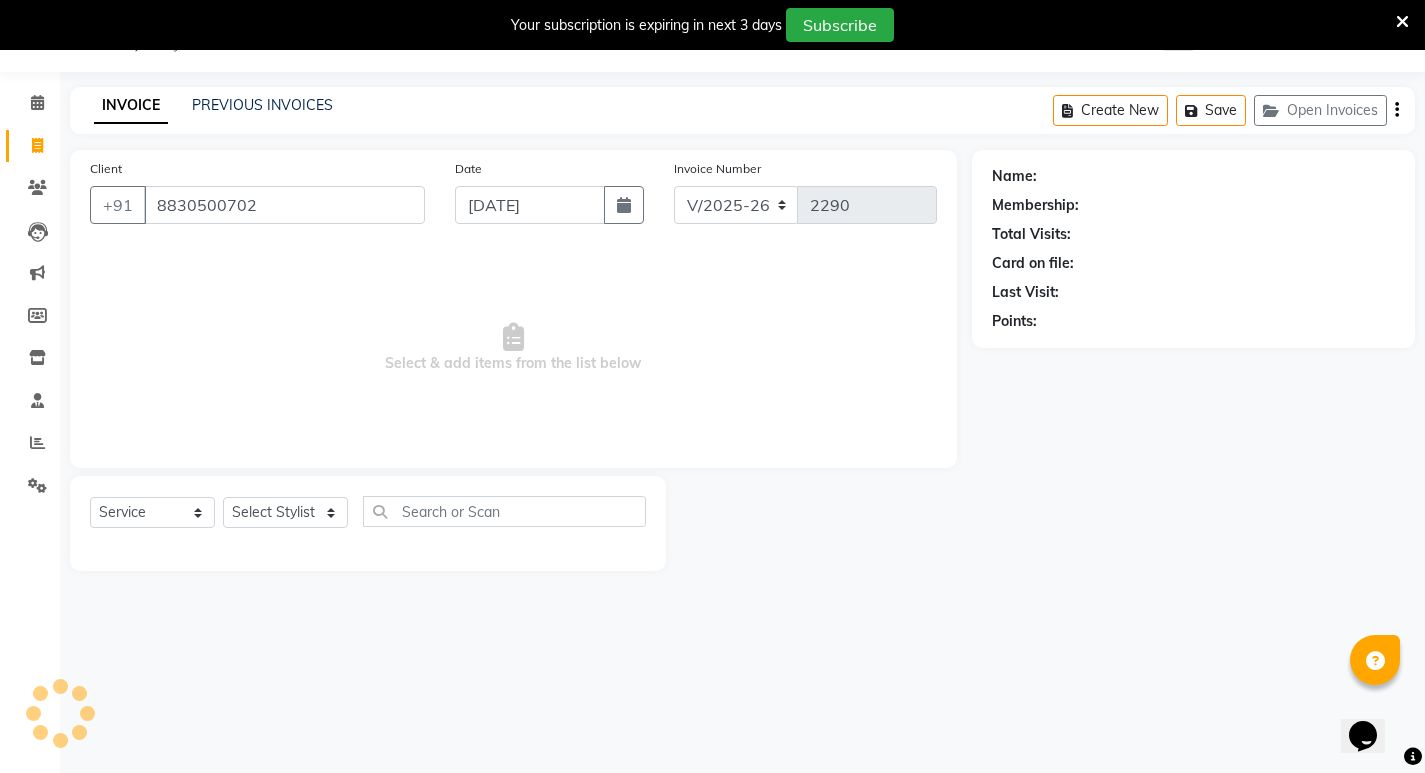 type on "8830500702" 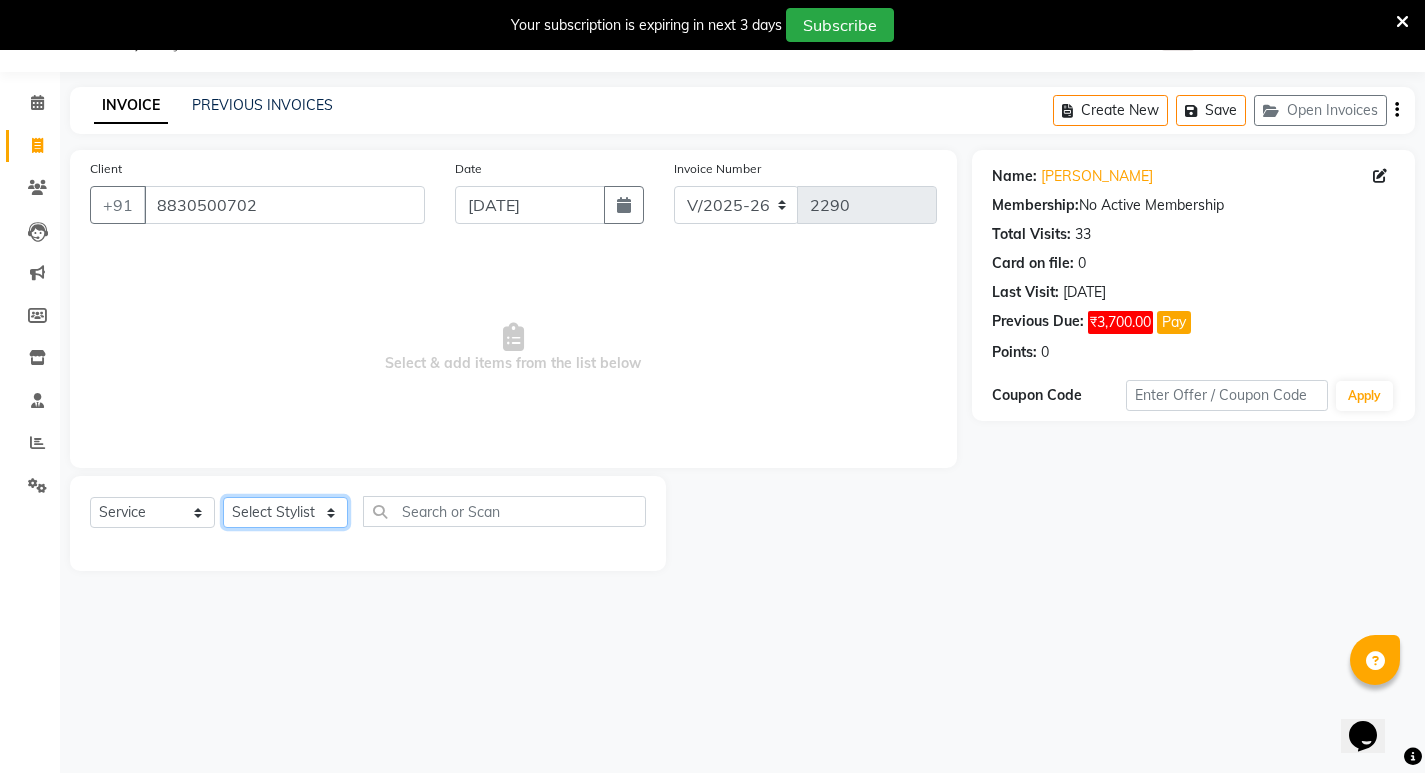 click on "Select Stylist Amit [PERSON_NAME] [PERSON_NAME] [PERSON_NAME] Manager [PERSON_NAME] [PERSON_NAME] [PERSON_NAME] [PERSON_NAME] [PERSON_NAME]" 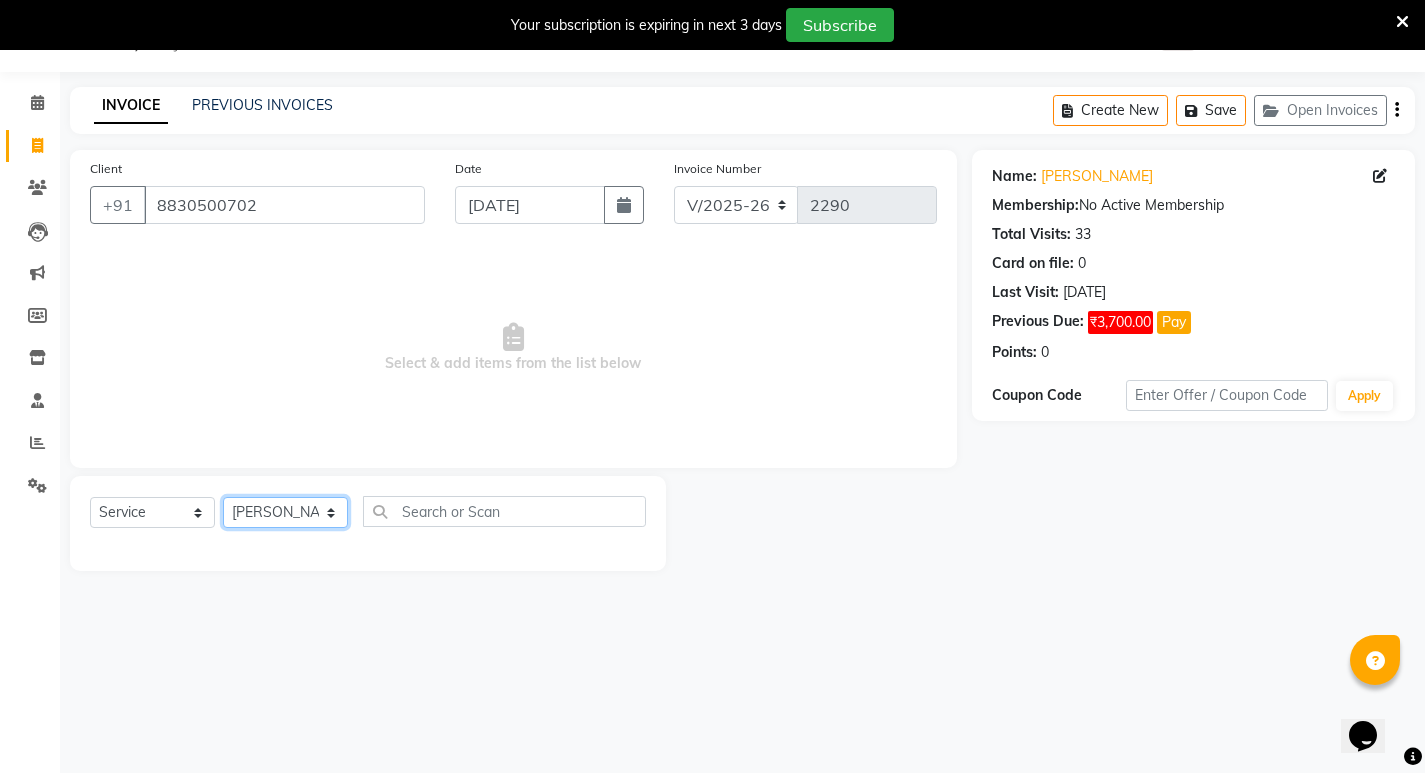 click on "Select Stylist Amit [PERSON_NAME] [PERSON_NAME] [PERSON_NAME] Manager [PERSON_NAME] [PERSON_NAME] [PERSON_NAME] [PERSON_NAME] [PERSON_NAME]" 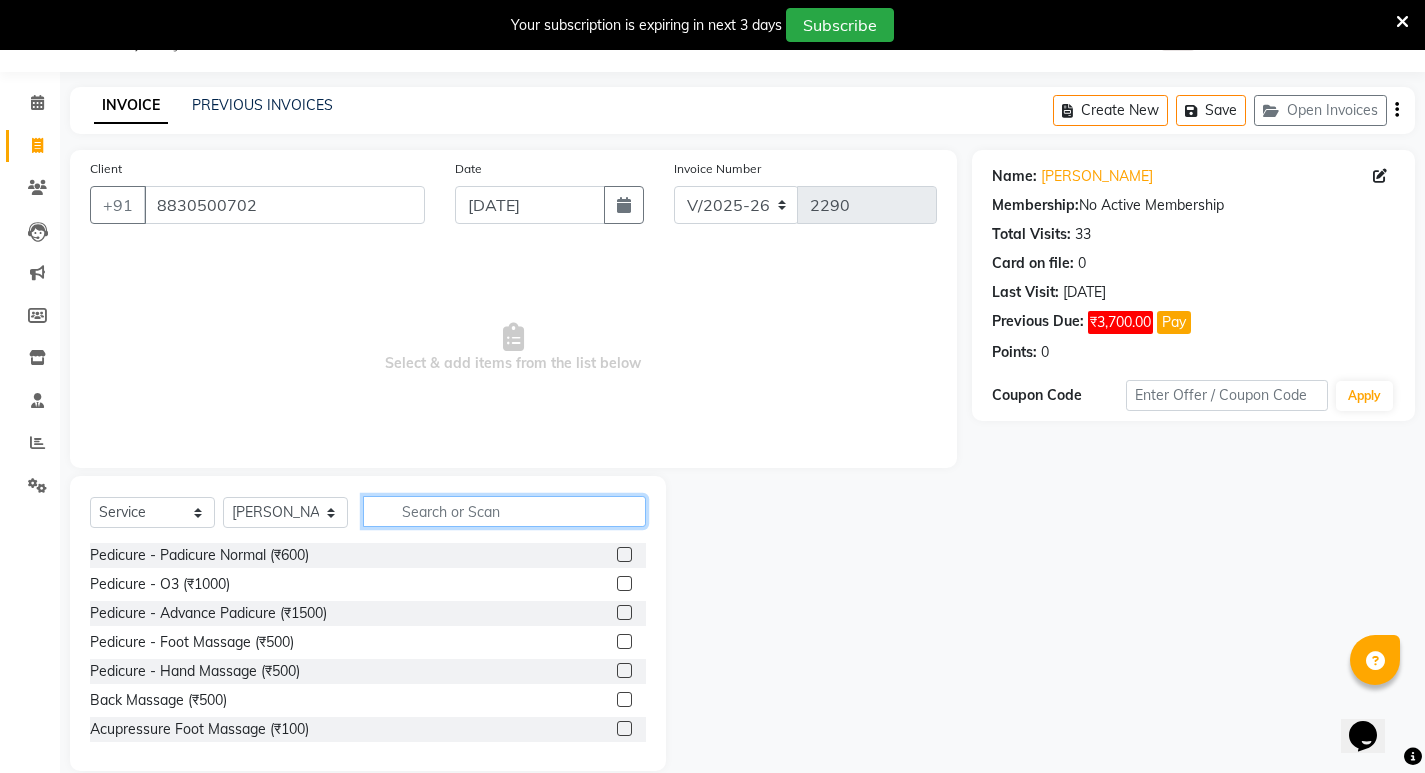 click 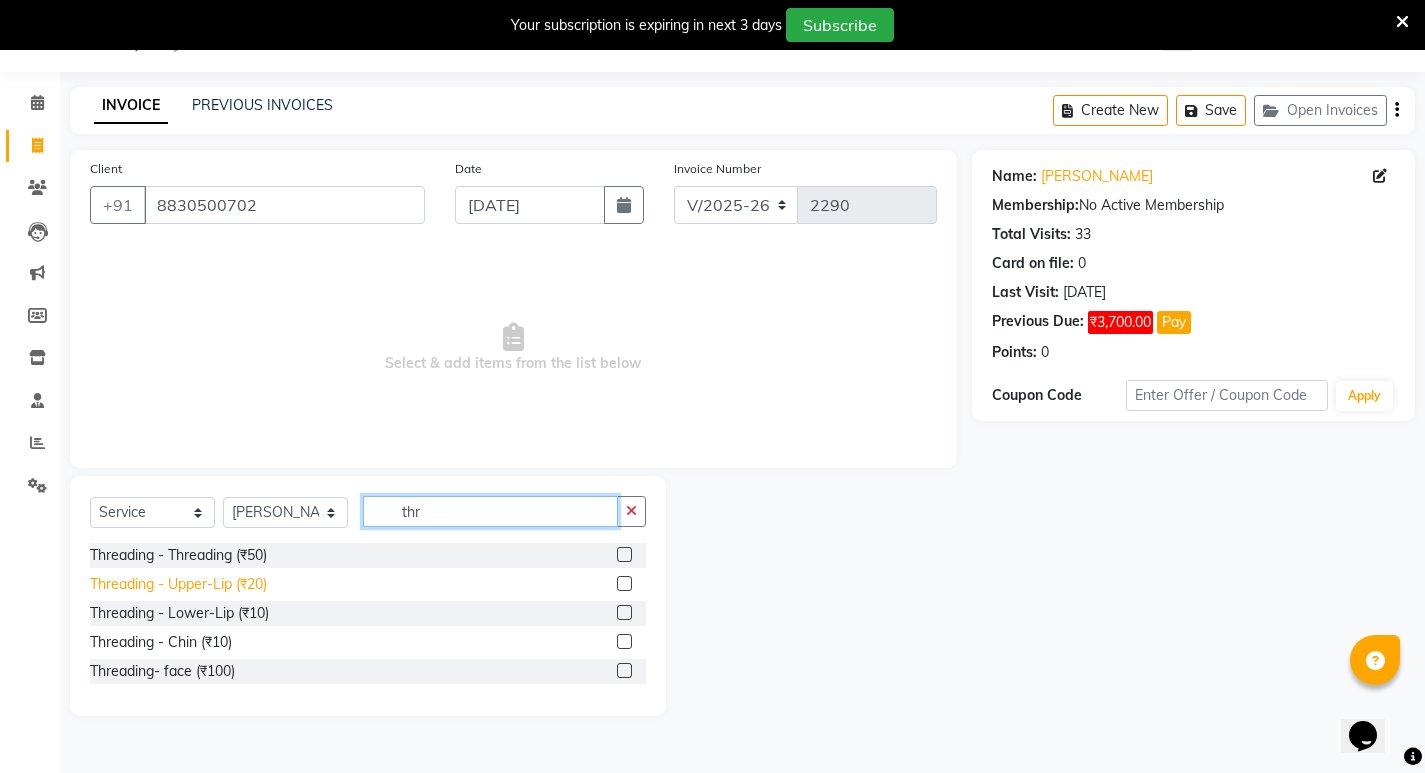 type on "thr" 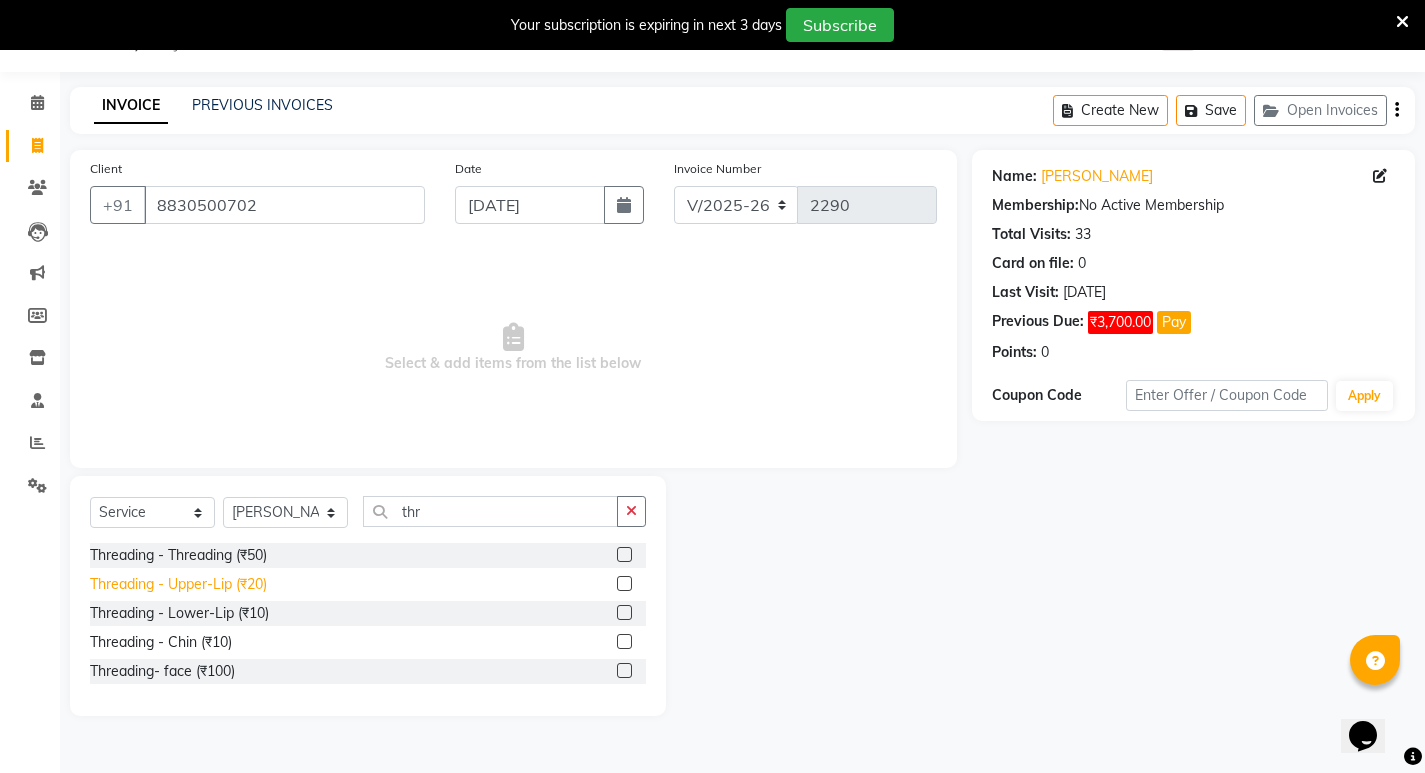 click on "Threading - Upper-Lip (₹20)" 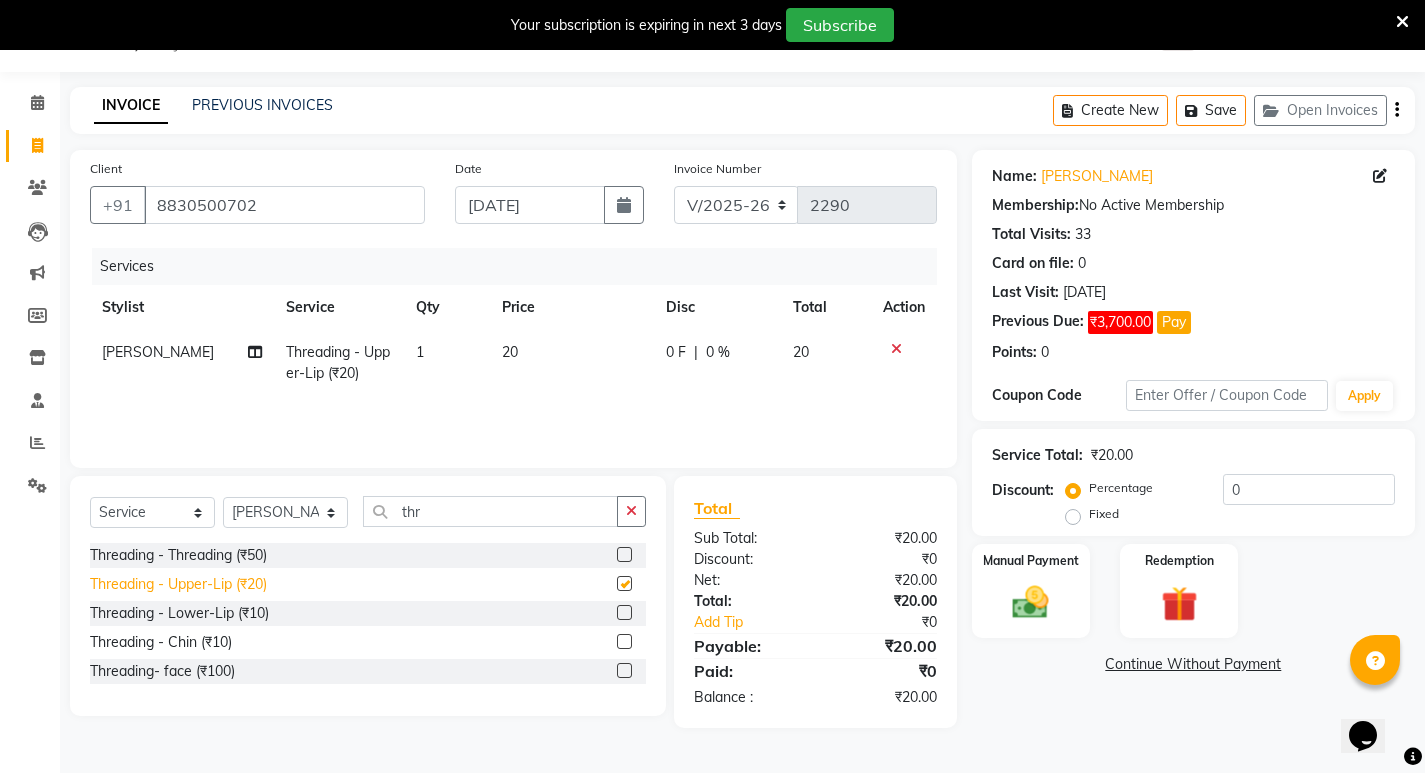 checkbox on "false" 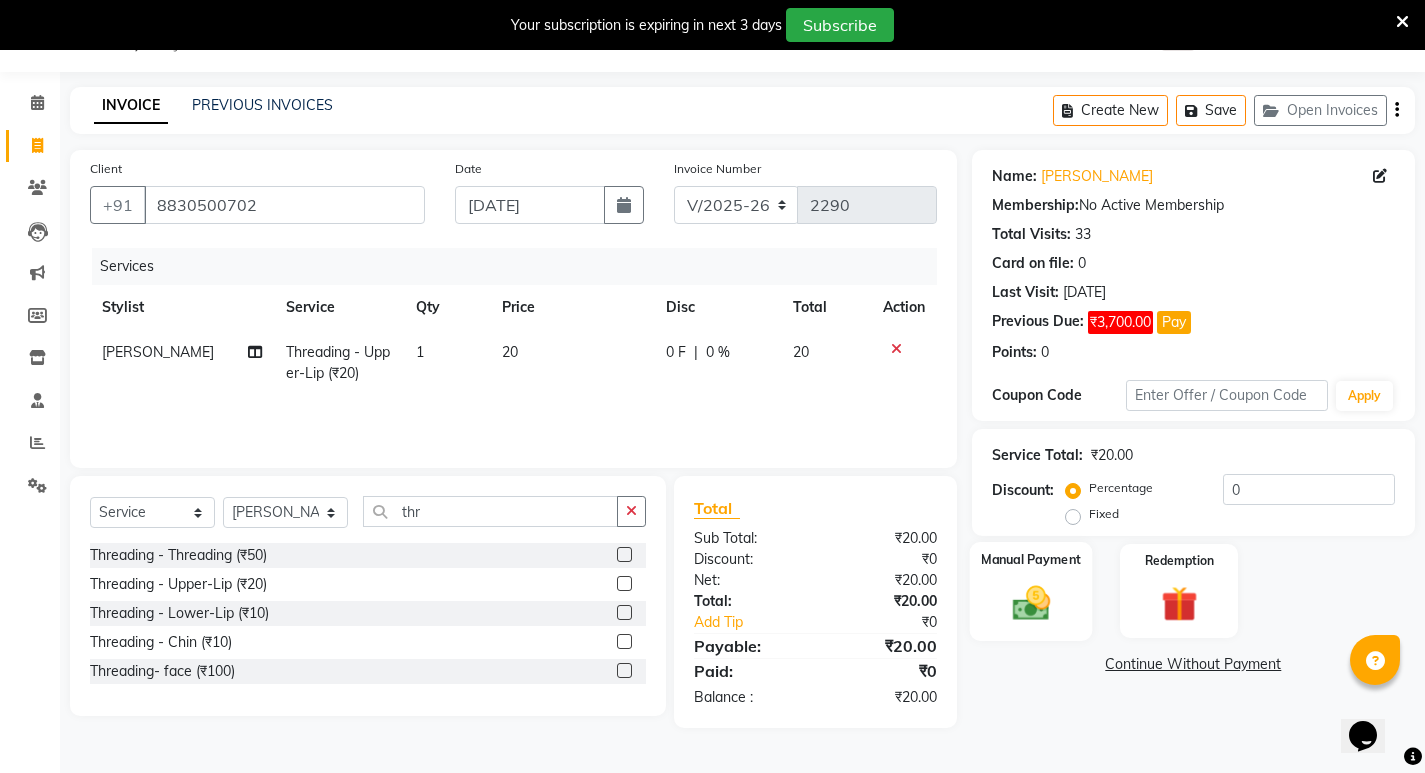 click 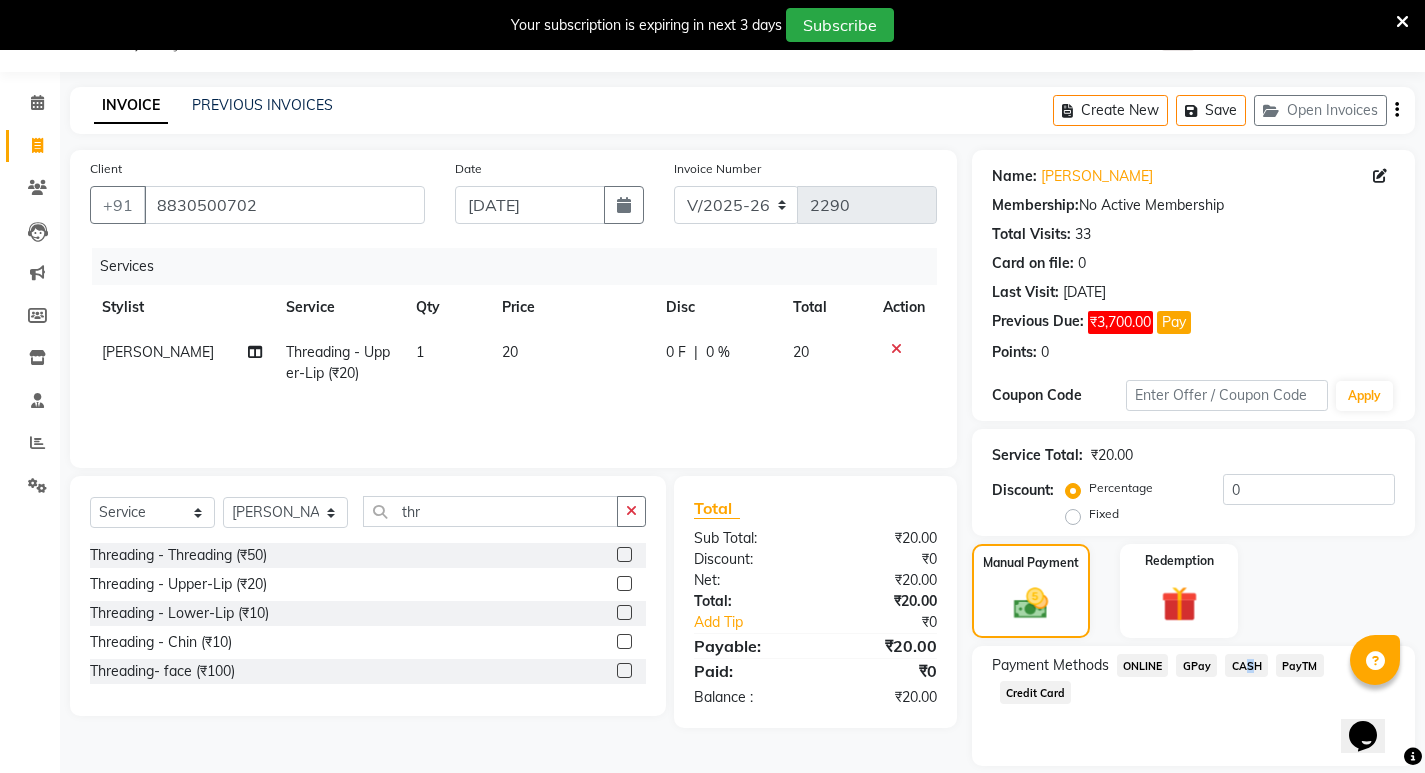 click on "CASH" 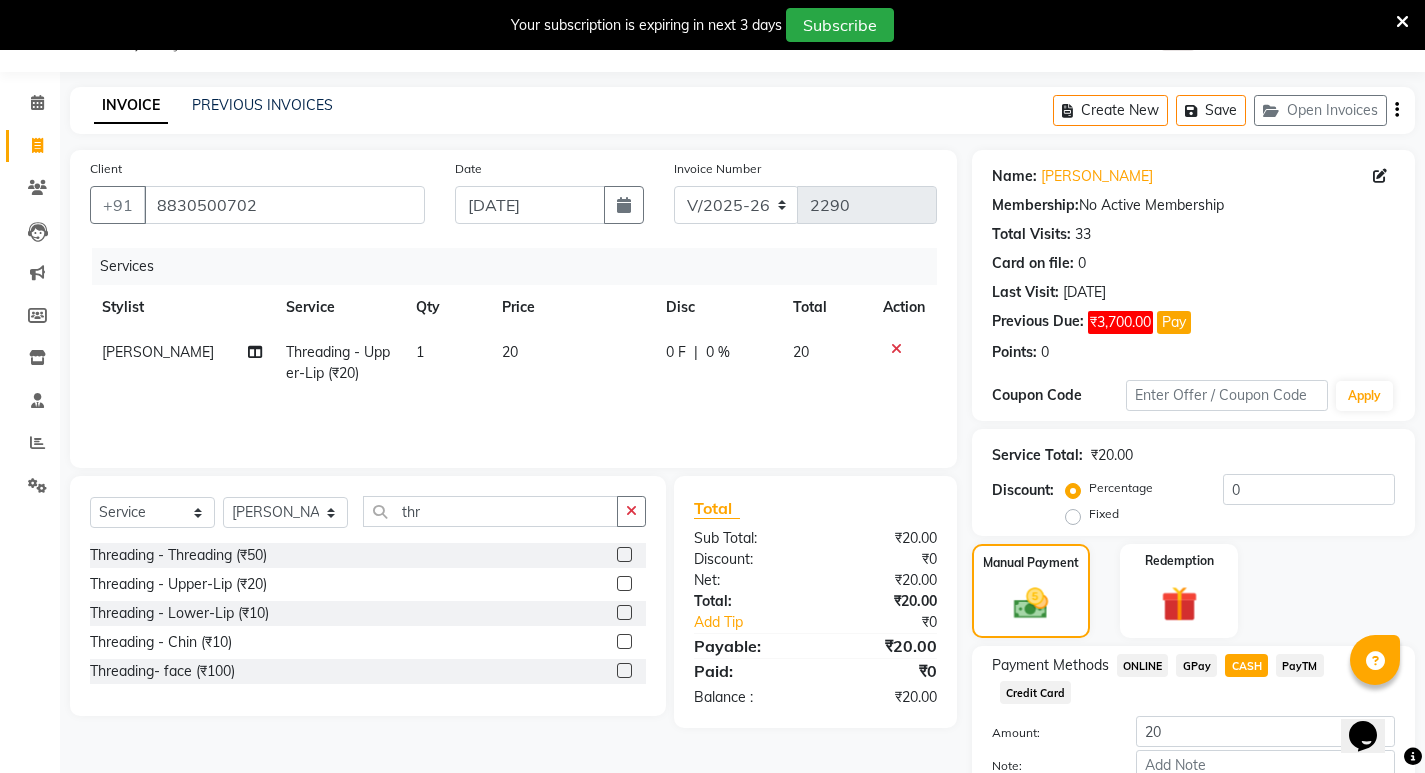 click on "CASH" 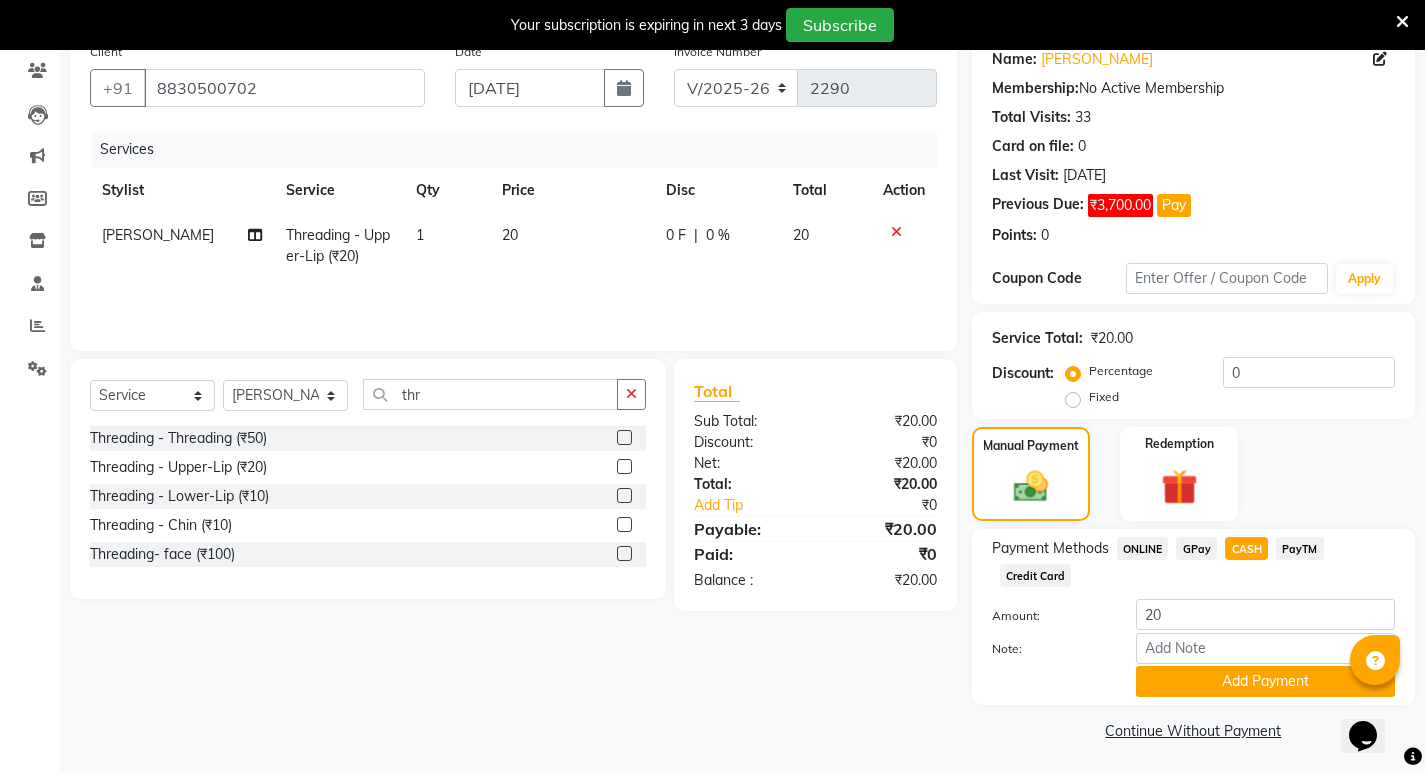 scroll, scrollTop: 170, scrollLeft: 0, axis: vertical 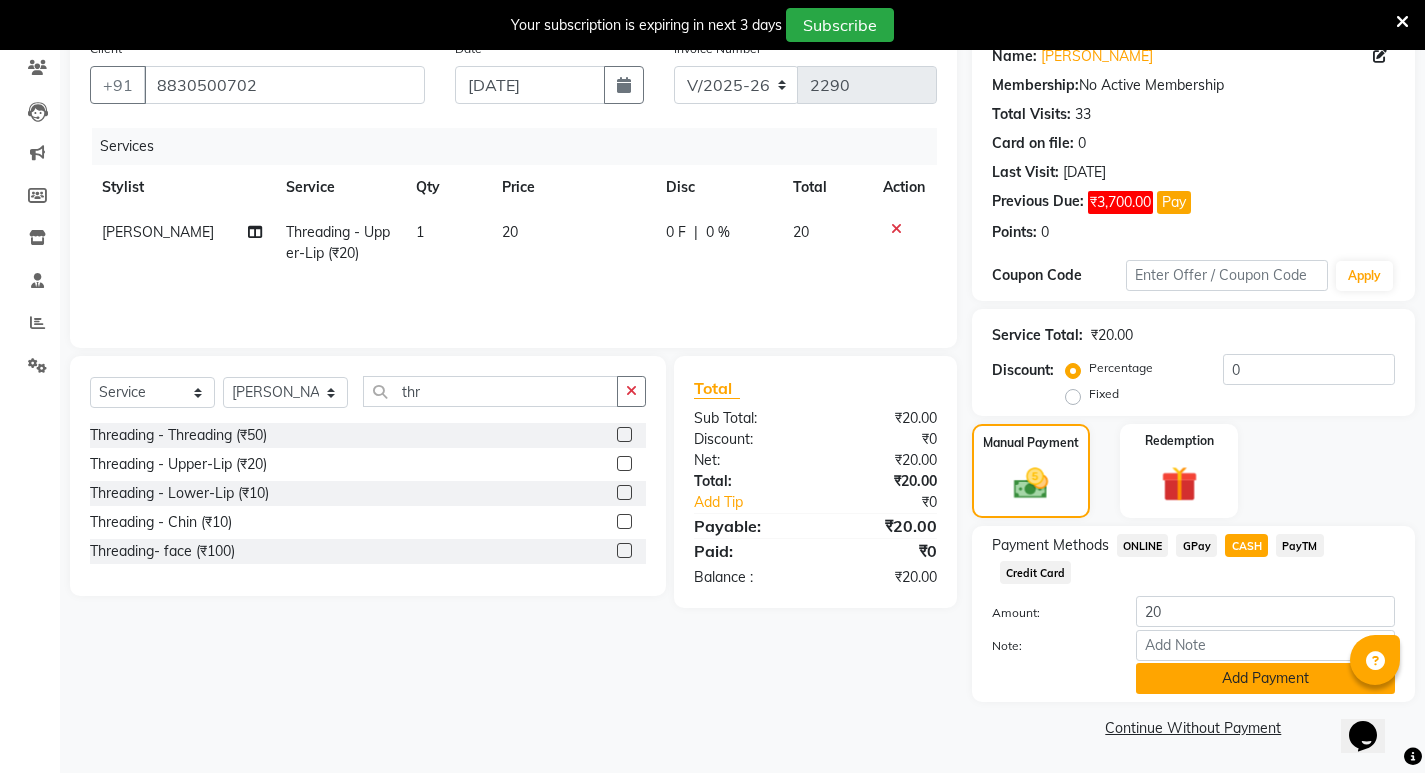 click on "Add Payment" 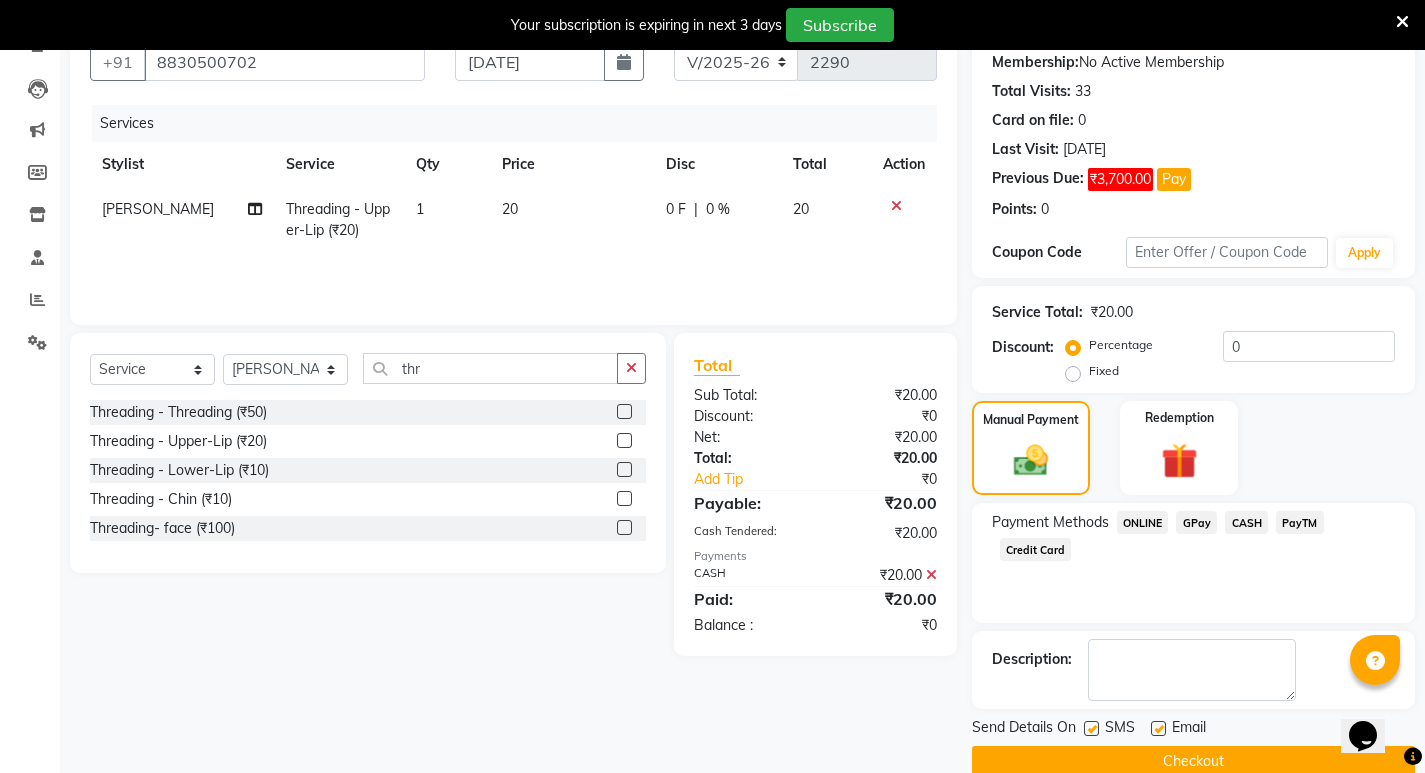 scroll, scrollTop: 227, scrollLeft: 0, axis: vertical 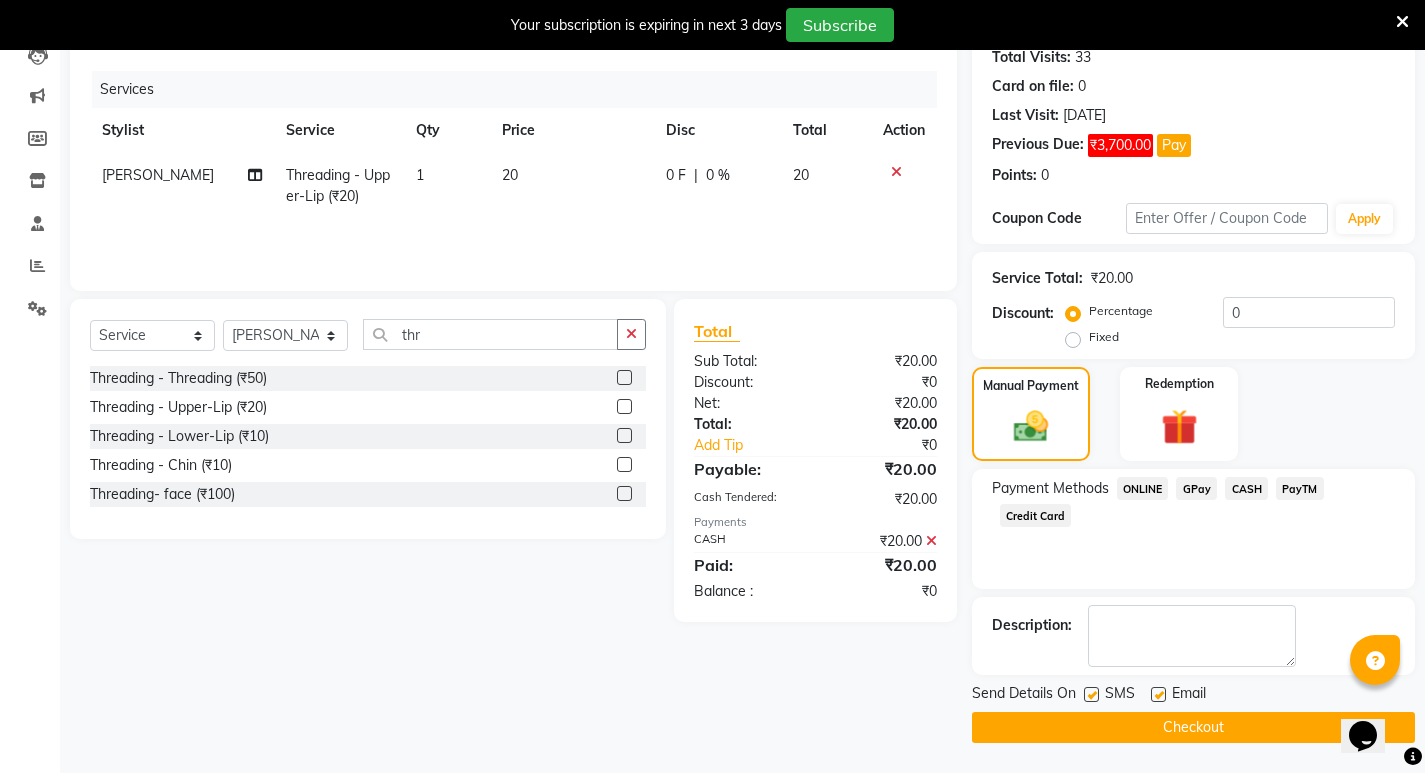 click on "Opens Chat This icon Opens the chat window." at bounding box center (1363, 736) 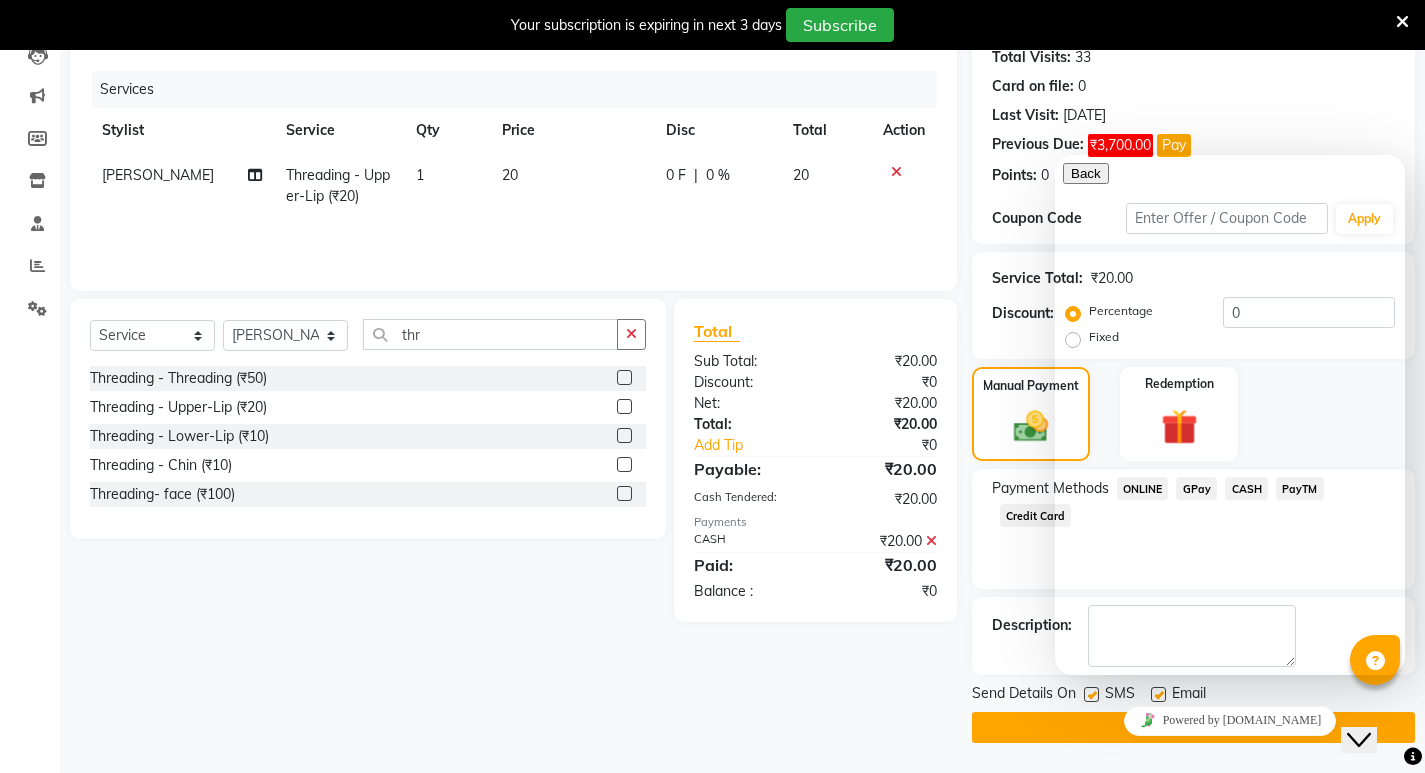 click on "Checkout" 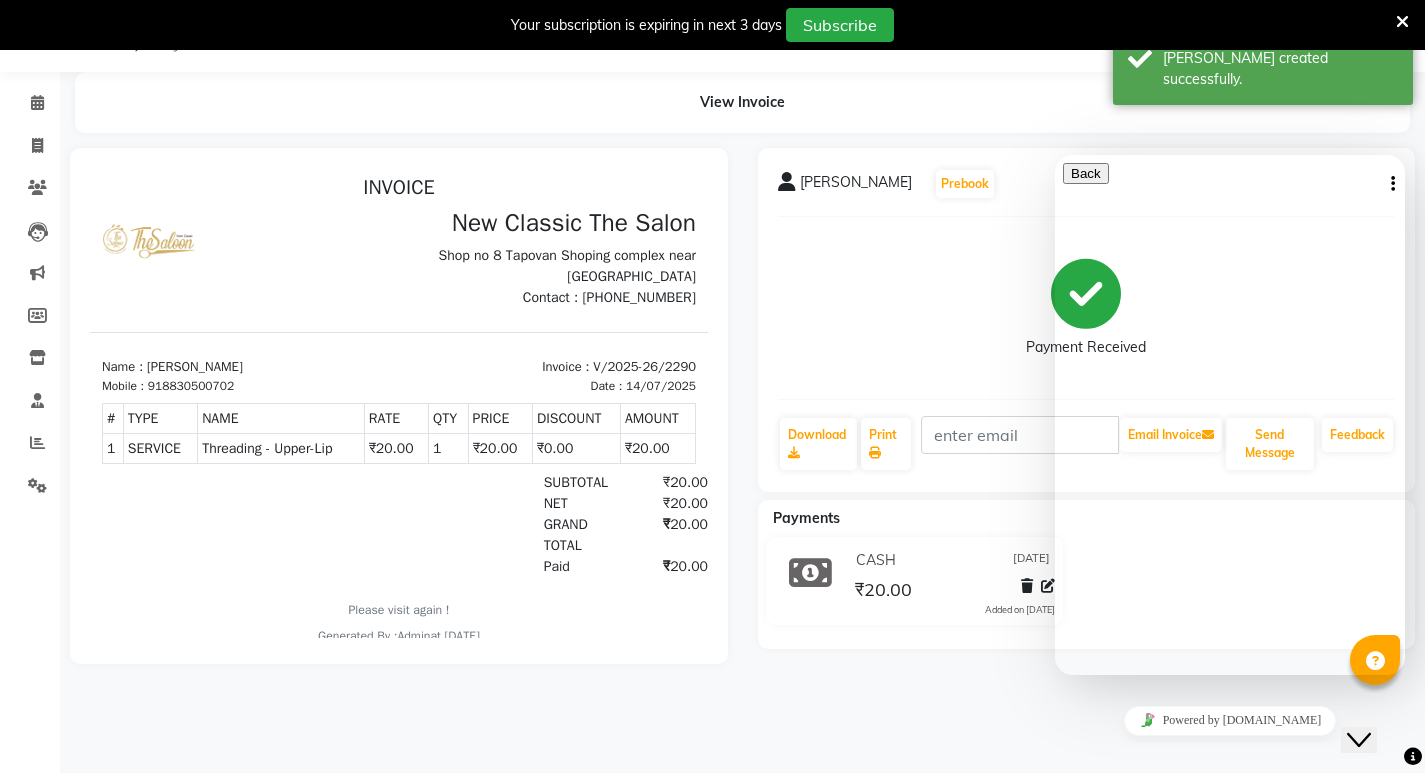 scroll, scrollTop: 0, scrollLeft: 0, axis: both 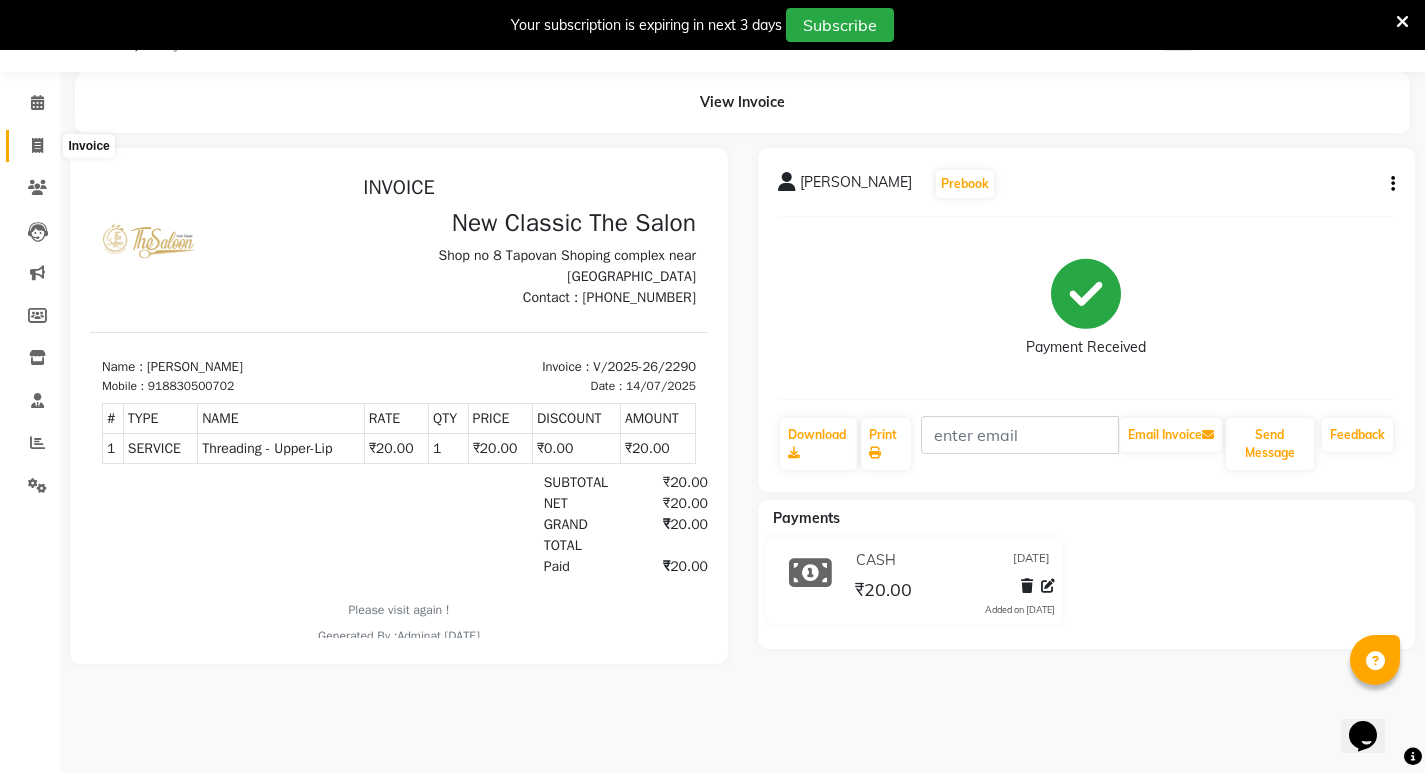 click 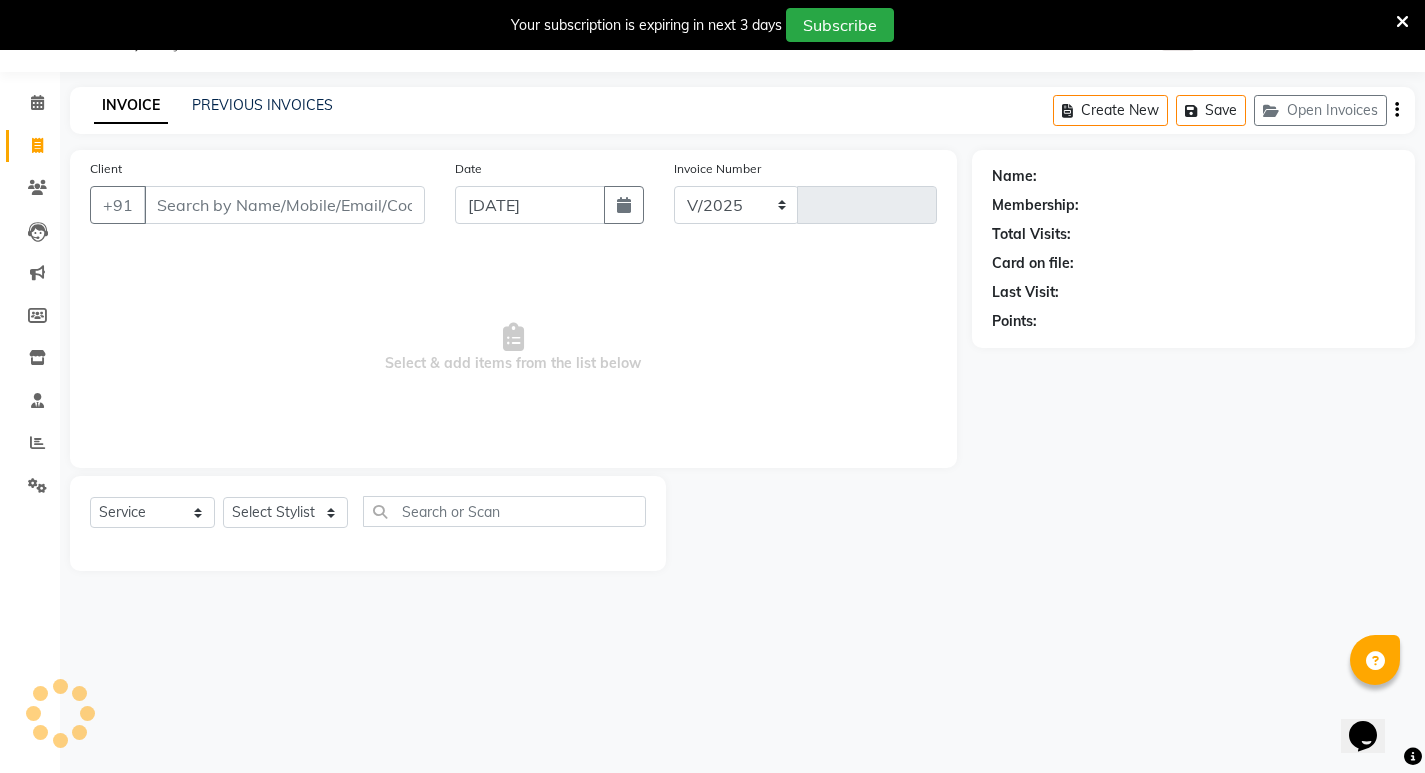 select on "4678" 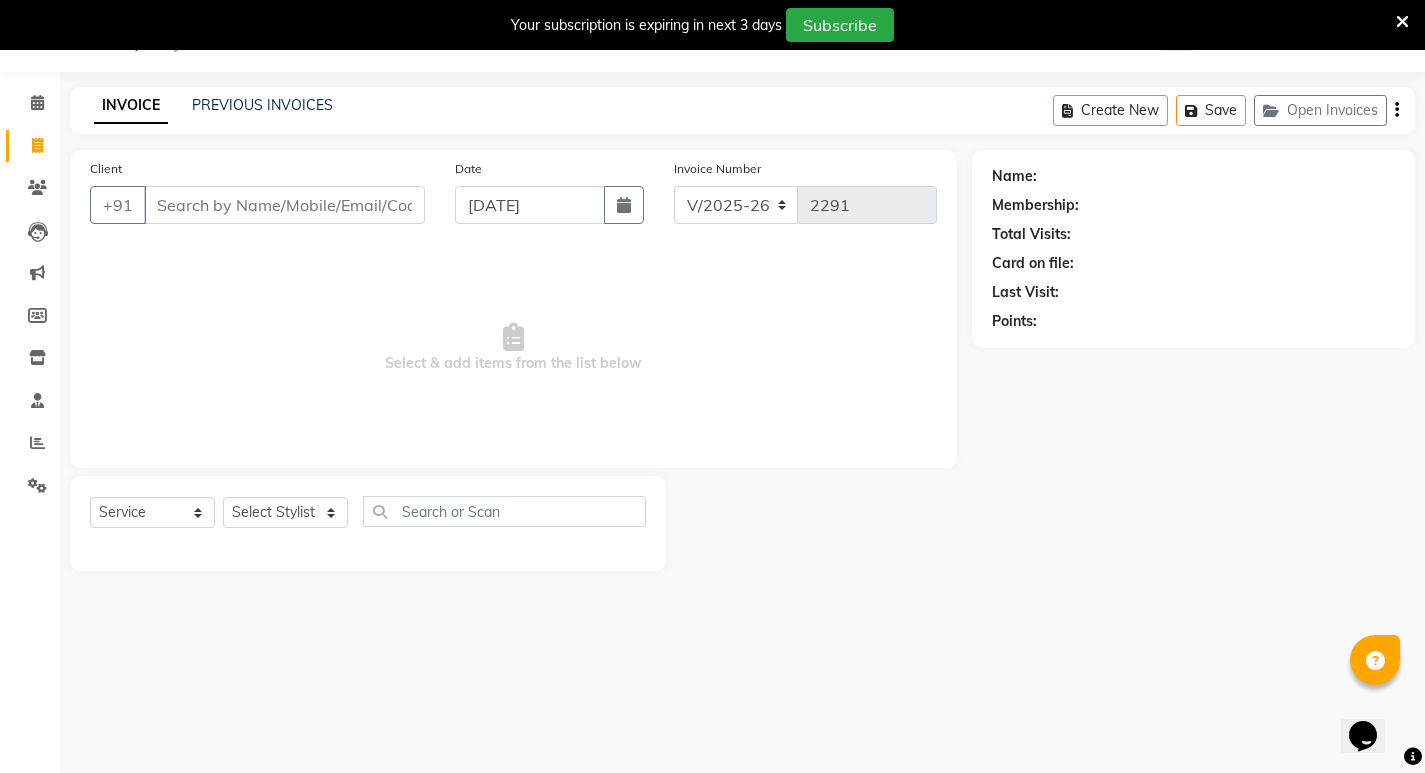 click on "Client" at bounding box center (284, 205) 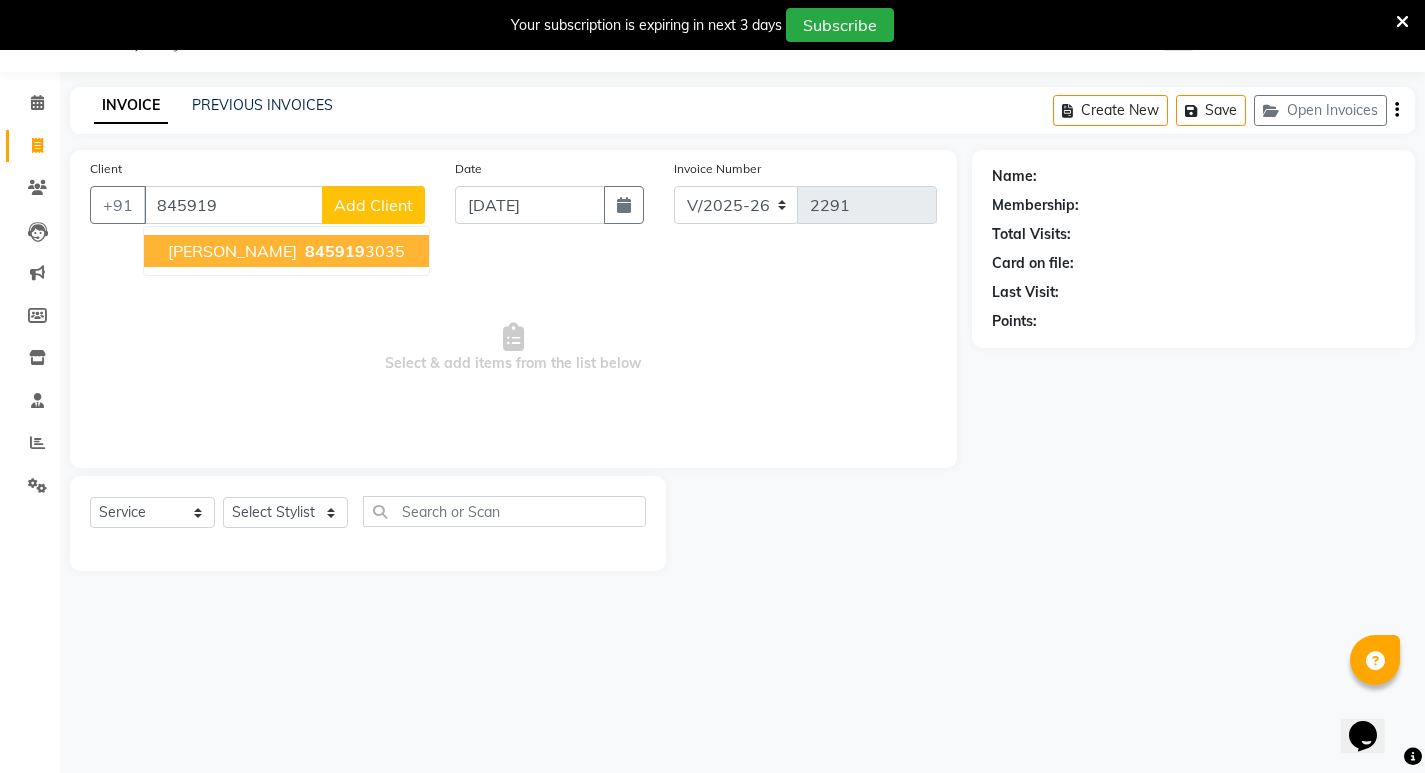 click on "845919" at bounding box center [335, 251] 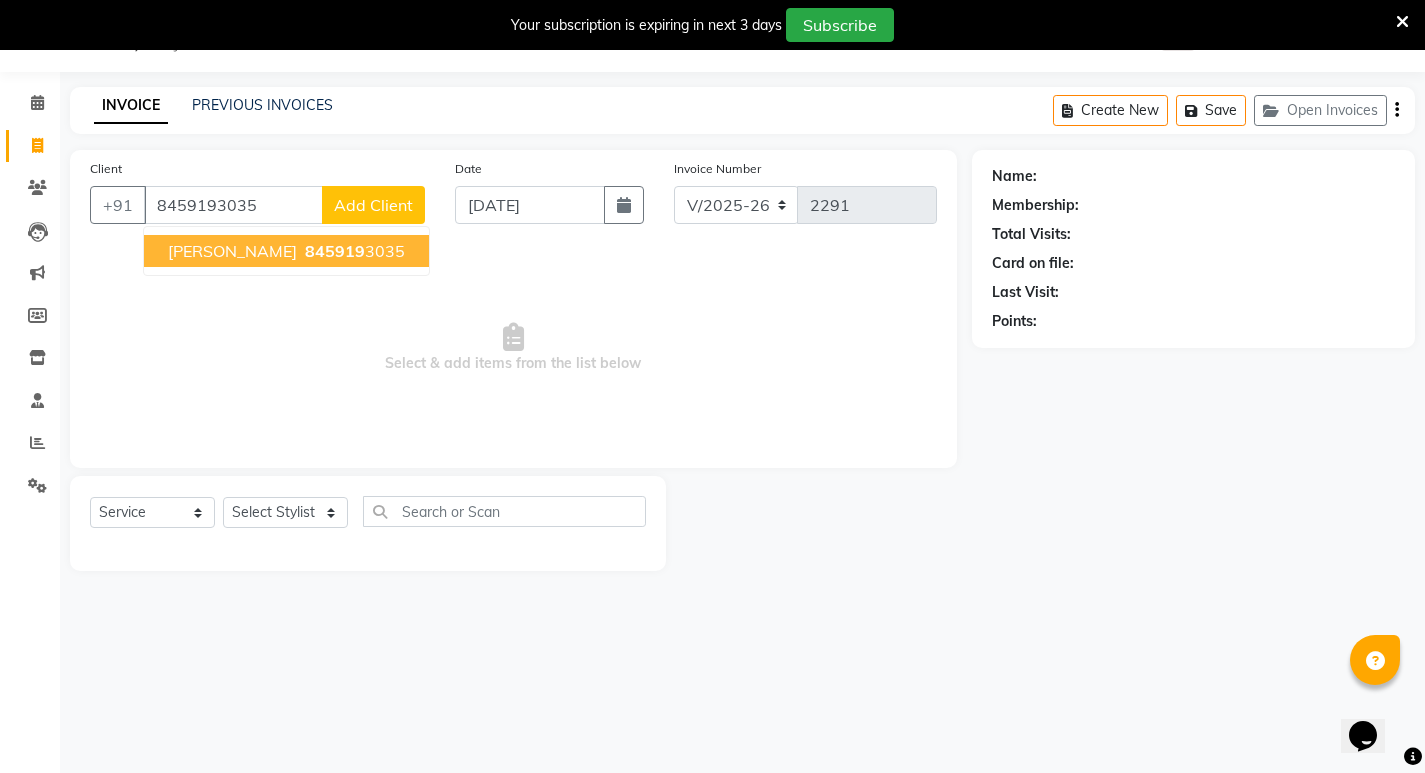 type on "8459193035" 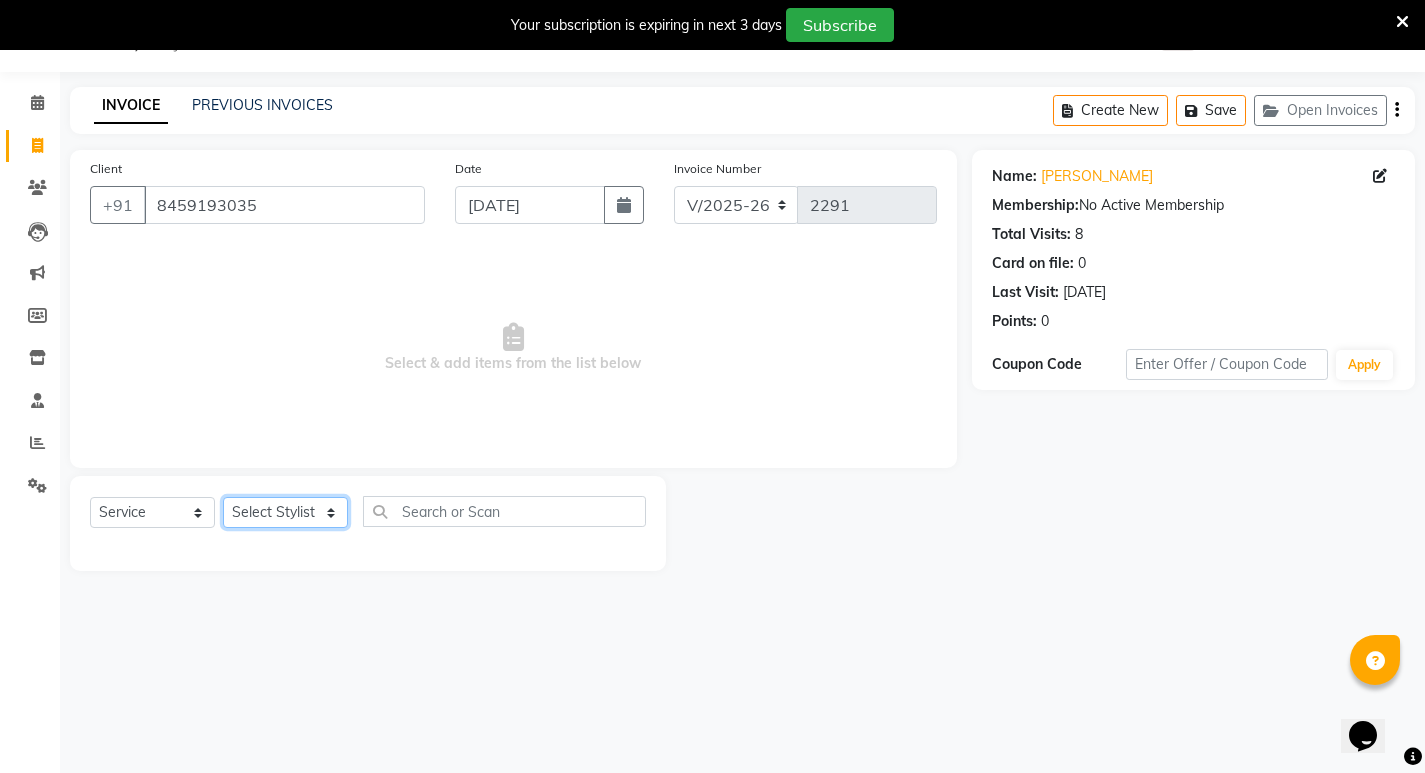 click on "Select Stylist Amit [PERSON_NAME] [PERSON_NAME] [PERSON_NAME] Manager [PERSON_NAME] [PERSON_NAME] [PERSON_NAME] [PERSON_NAME] [PERSON_NAME]" 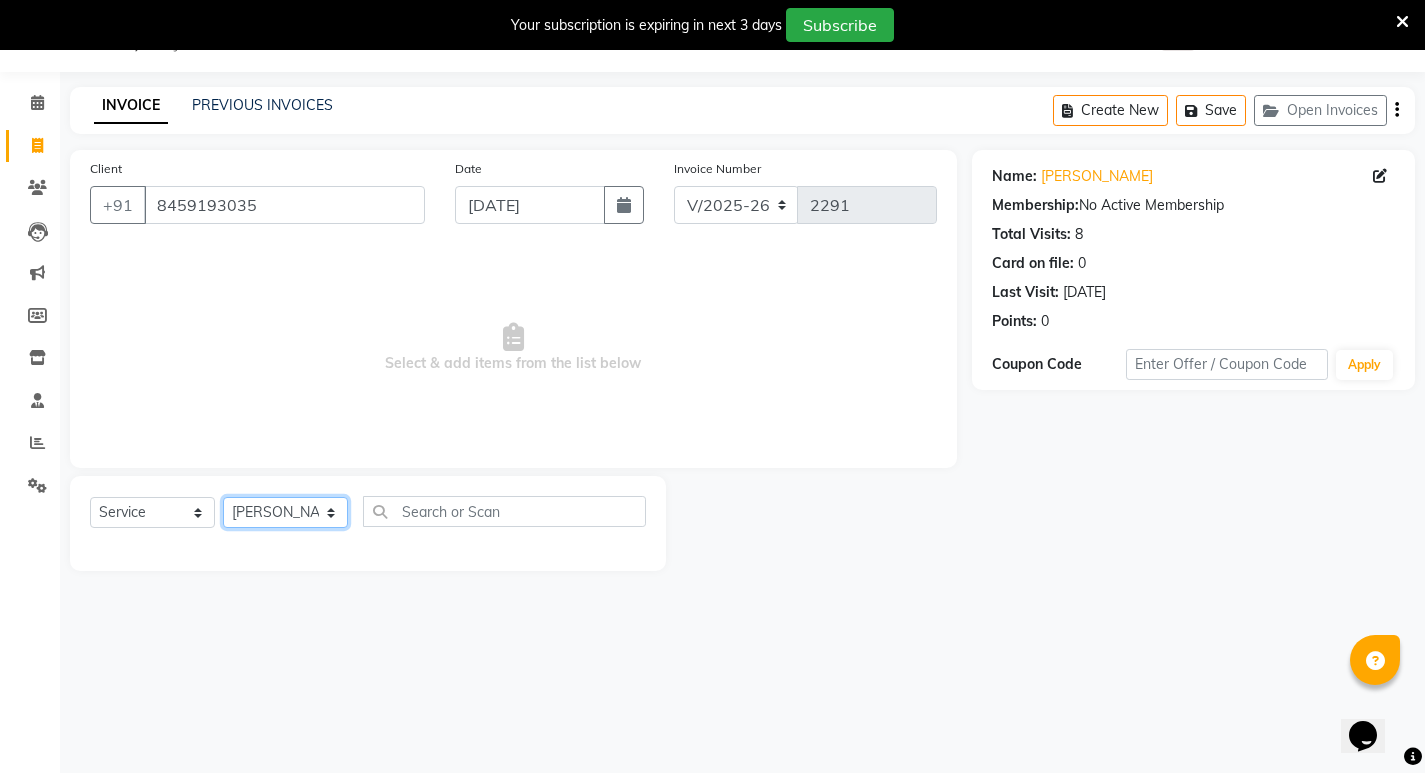 click on "Select Stylist Amit [PERSON_NAME] [PERSON_NAME] [PERSON_NAME] Manager [PERSON_NAME] [PERSON_NAME] [PERSON_NAME] [PERSON_NAME] [PERSON_NAME]" 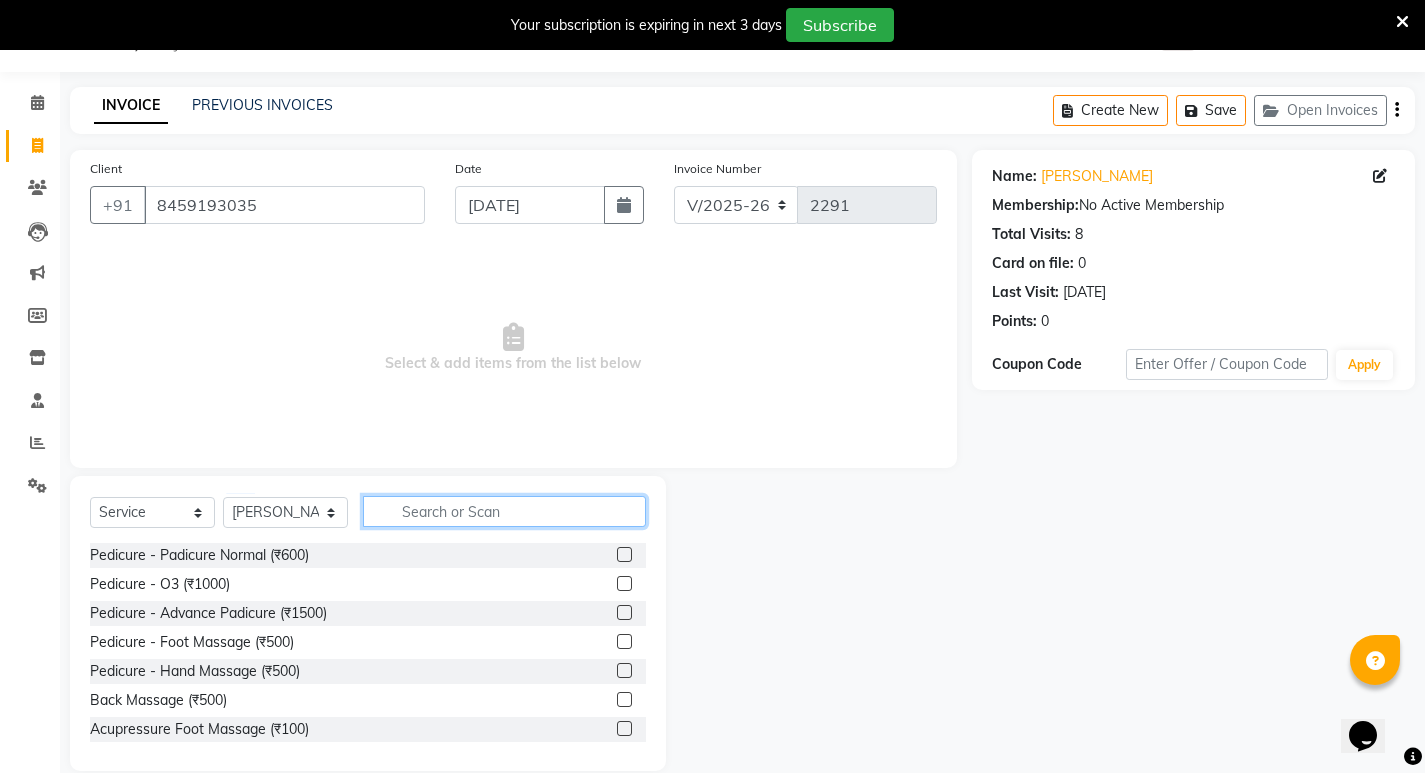 click 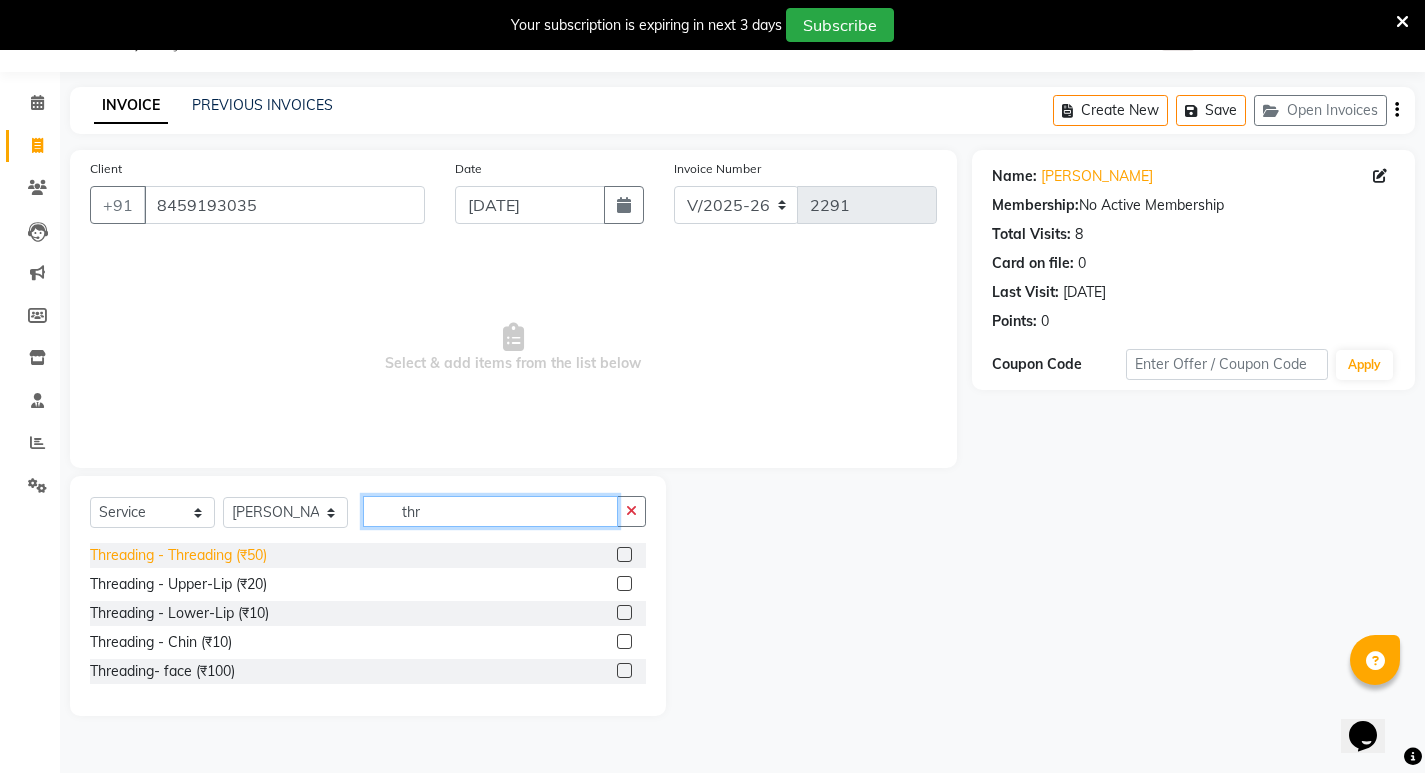 type on "thr" 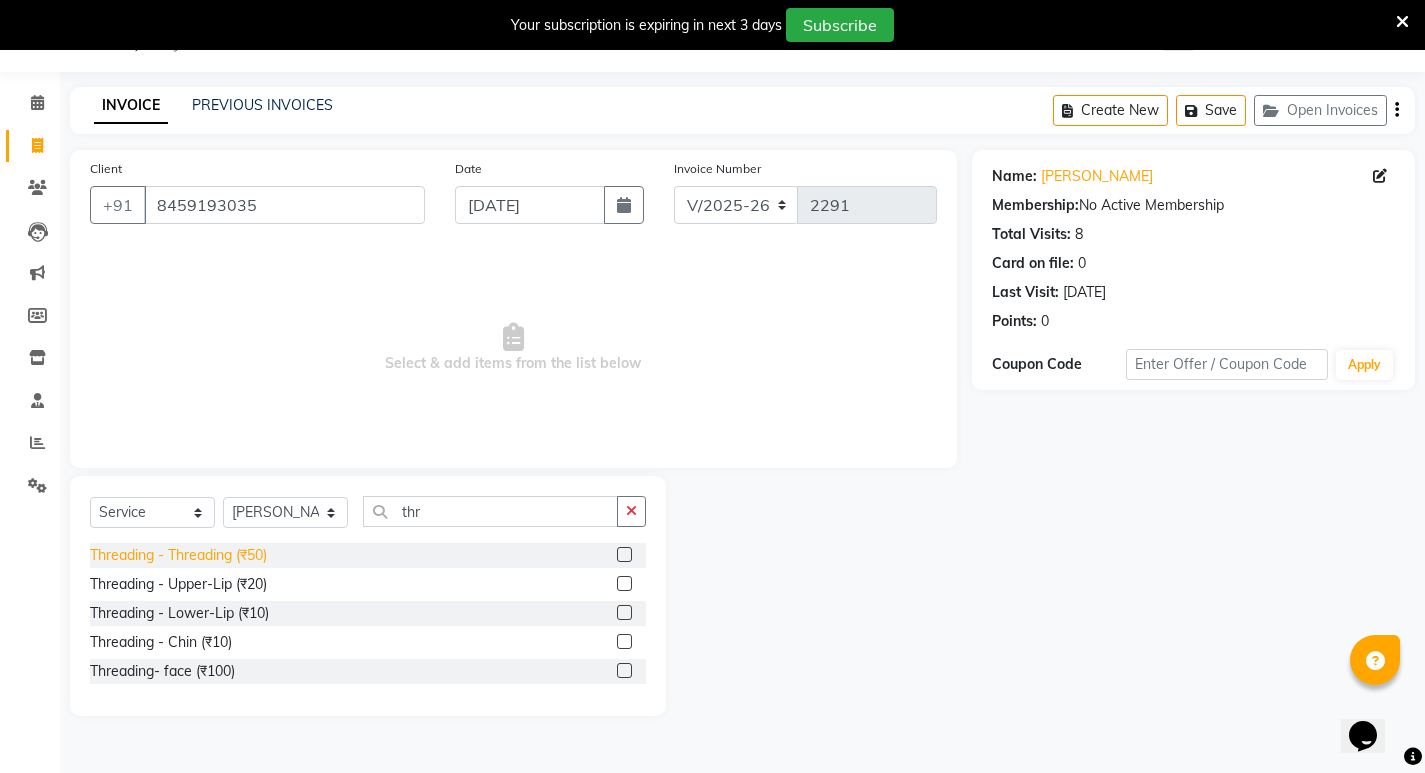 click on "Threading - Threading (₹50)" 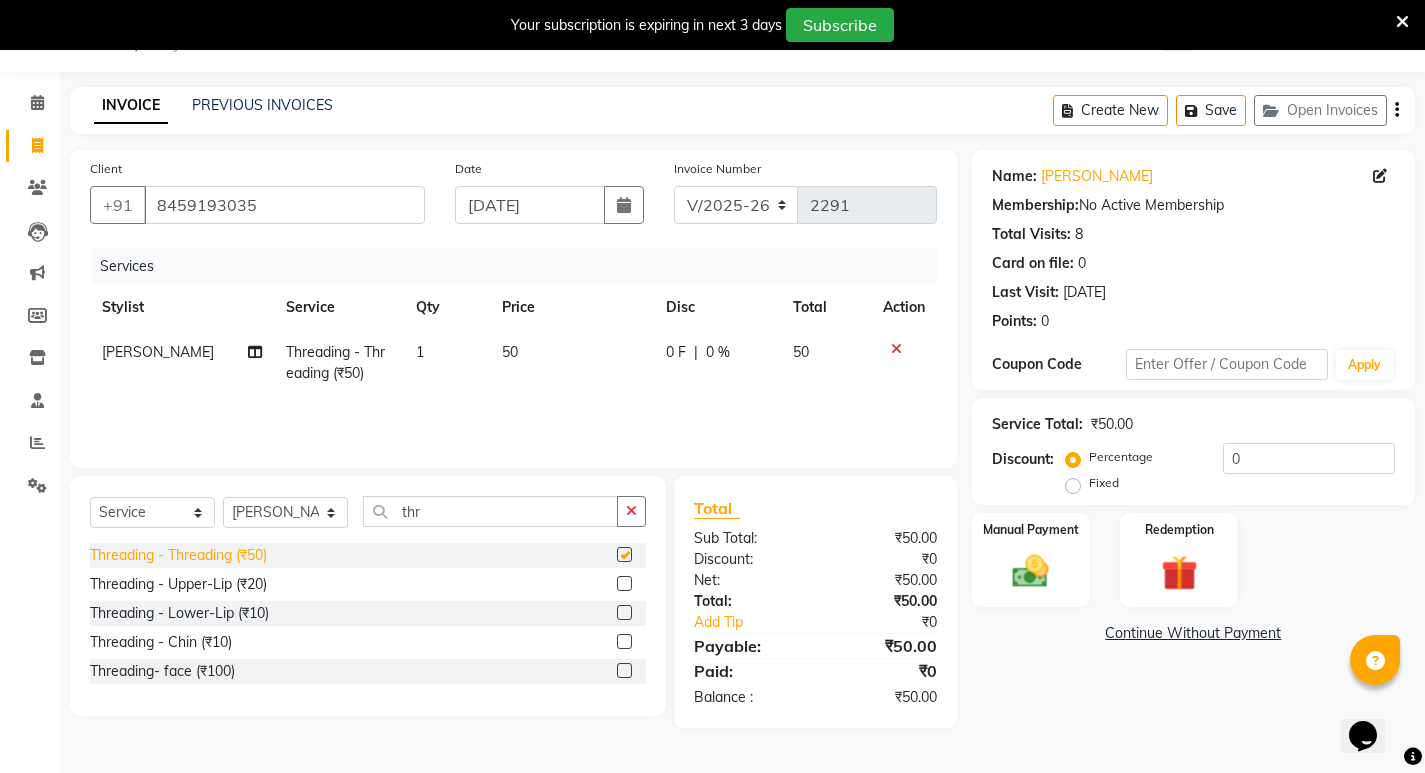 checkbox on "false" 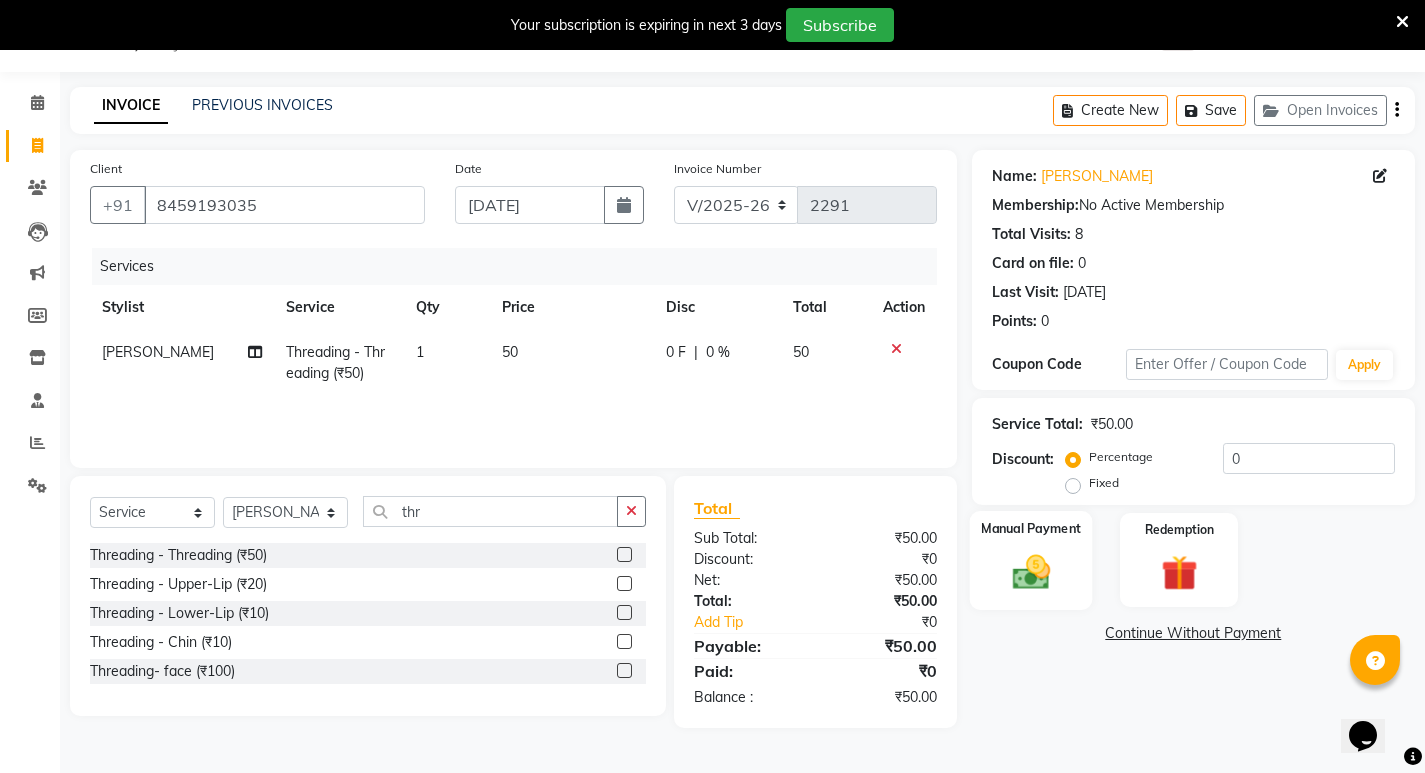 click 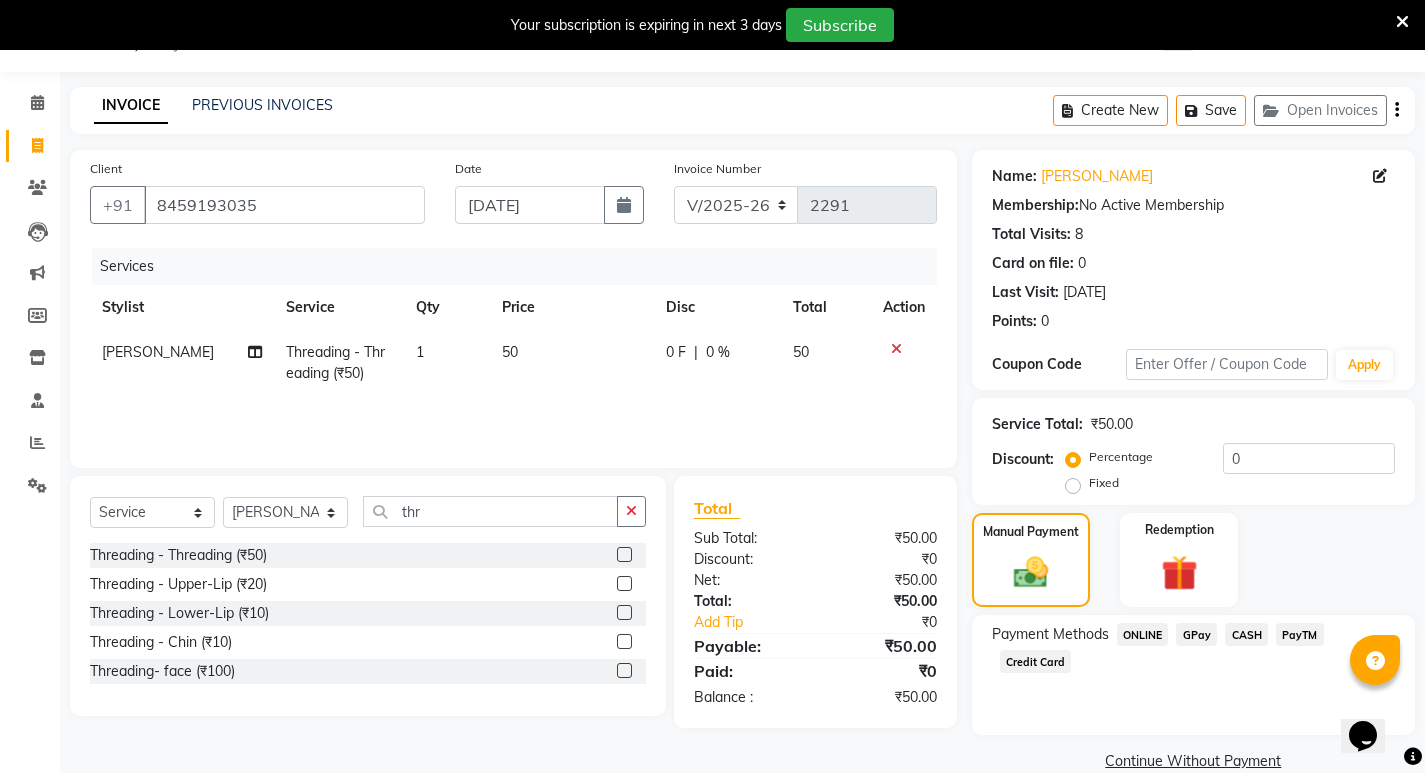 click on "PayTM" 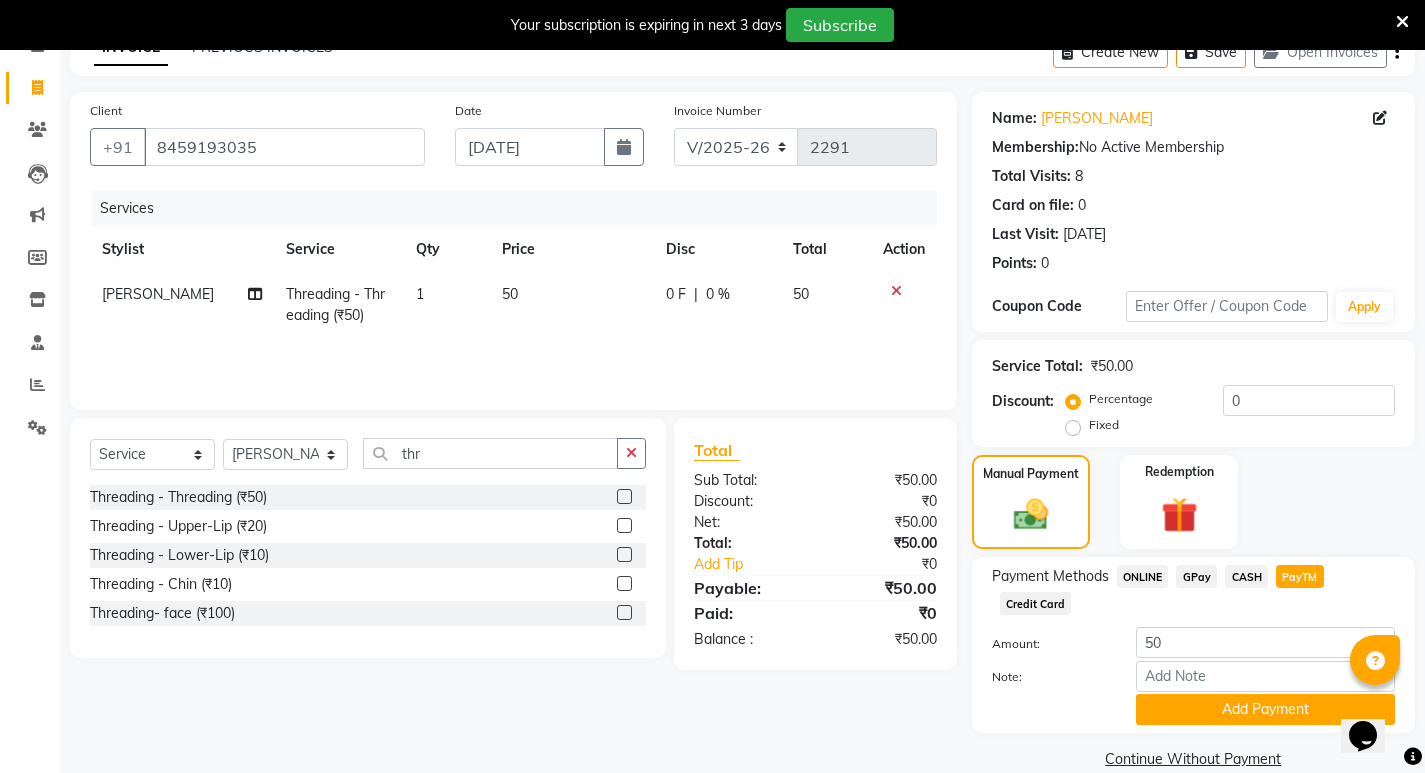scroll, scrollTop: 139, scrollLeft: 0, axis: vertical 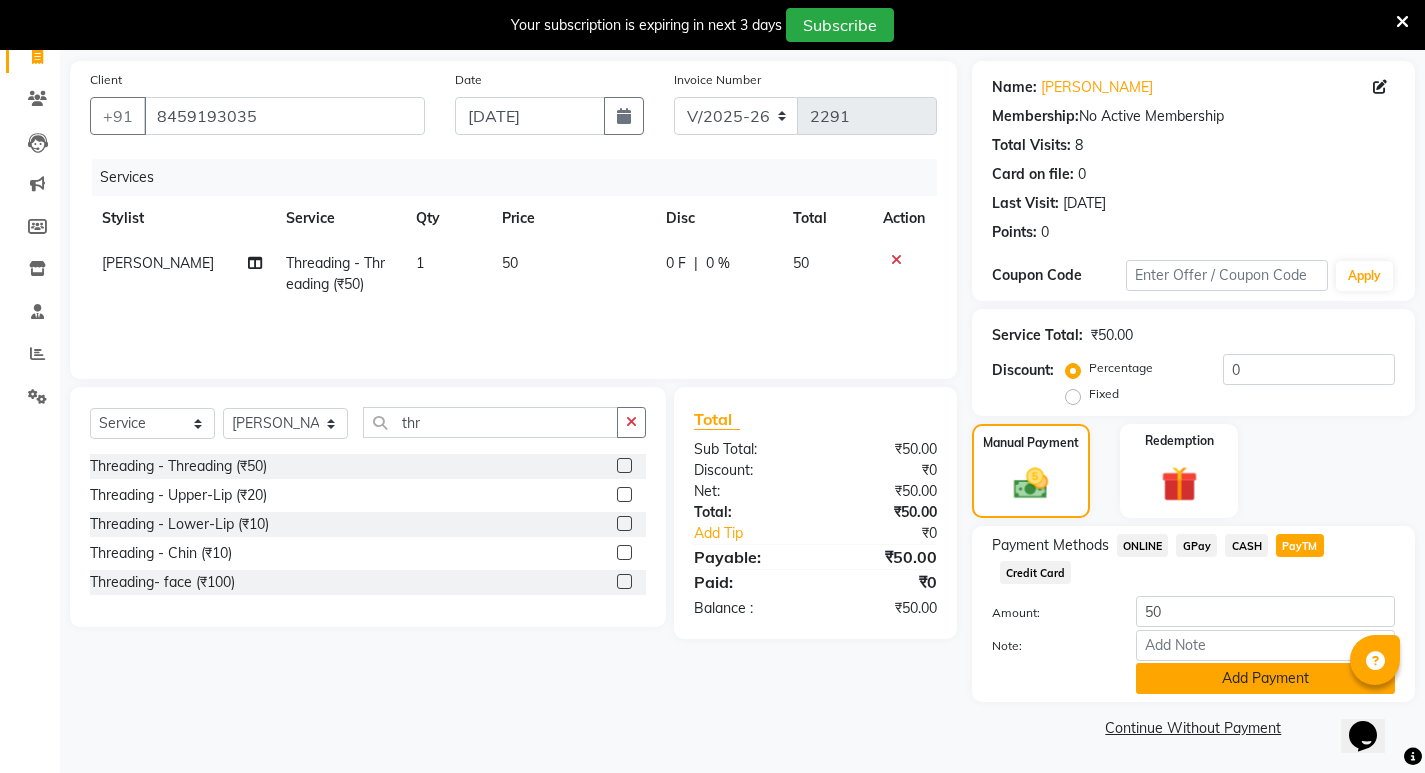 click on "Add Payment" 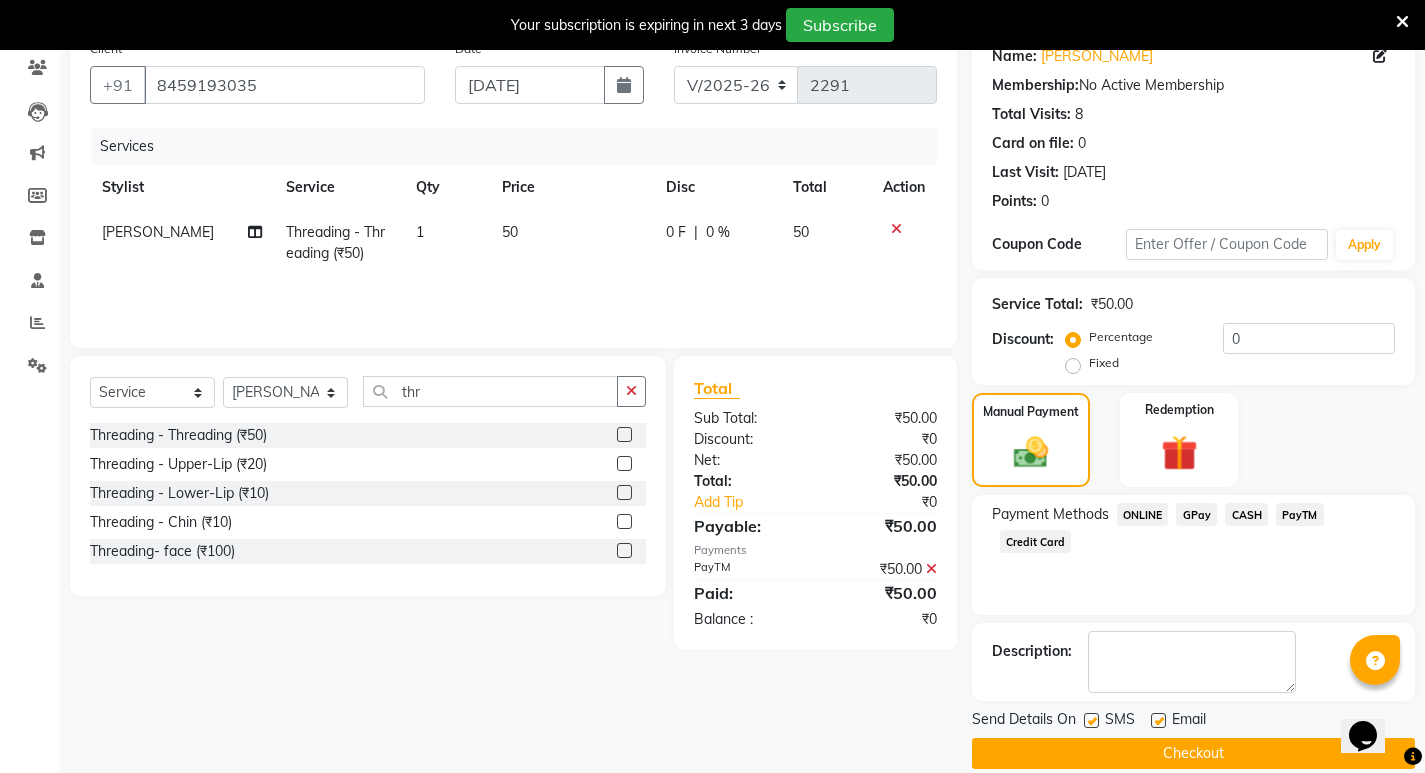 scroll, scrollTop: 196, scrollLeft: 0, axis: vertical 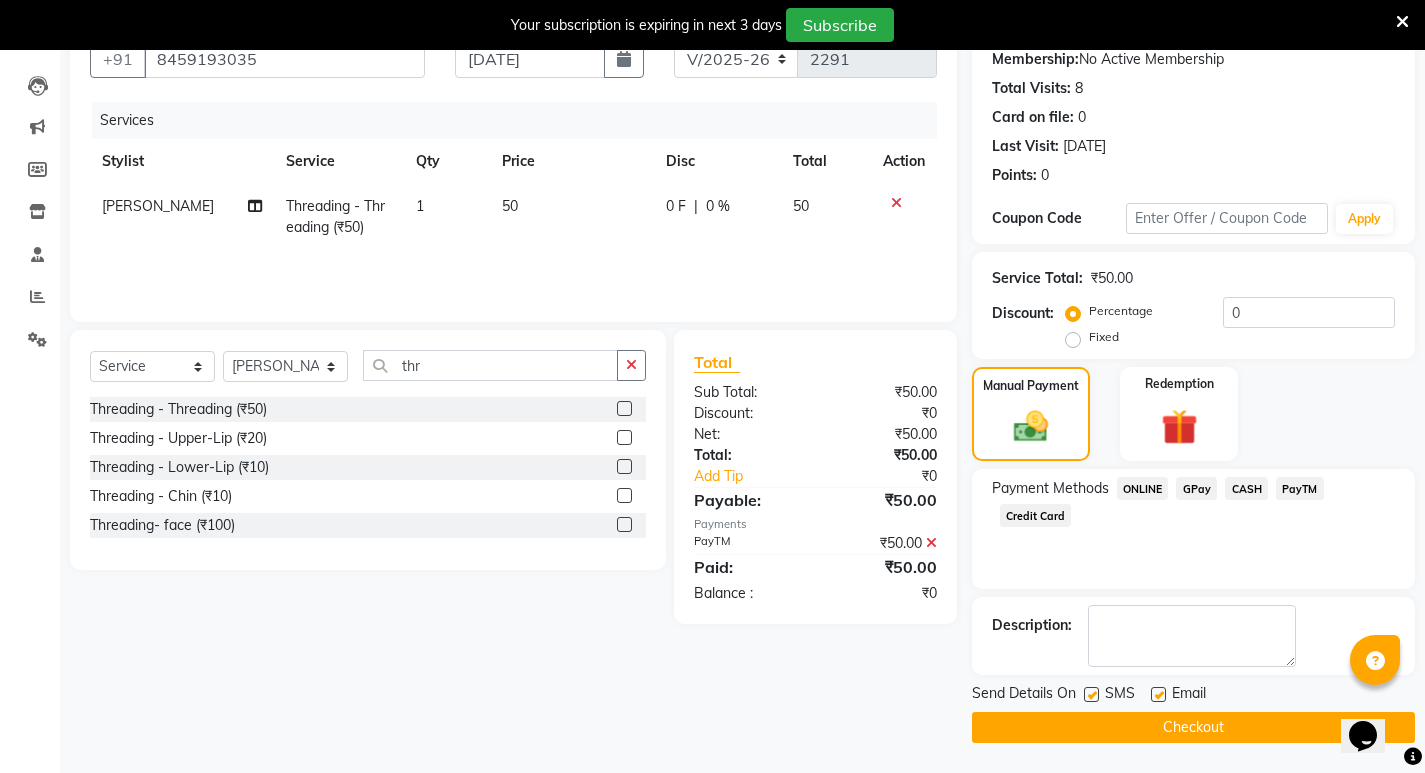 click on "Checkout" 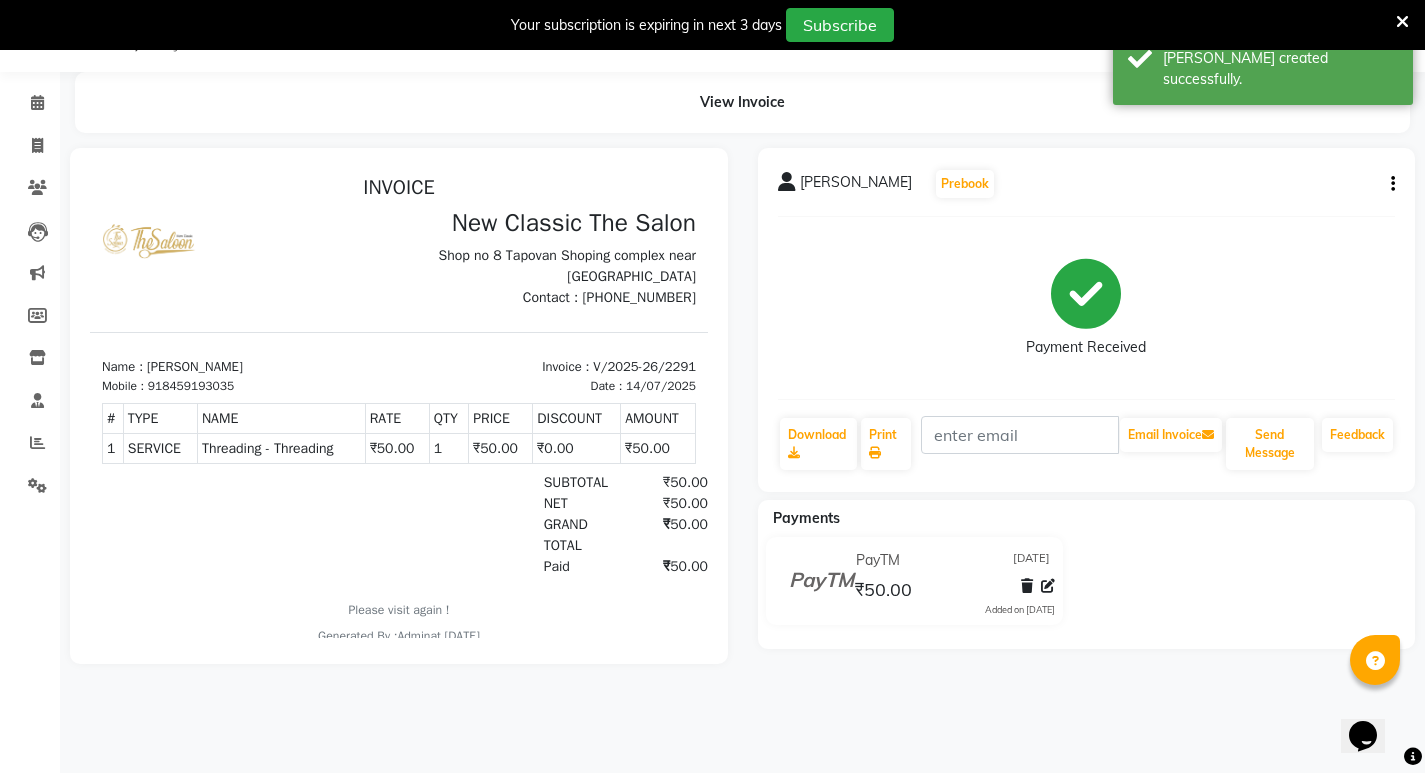 scroll, scrollTop: 0, scrollLeft: 0, axis: both 